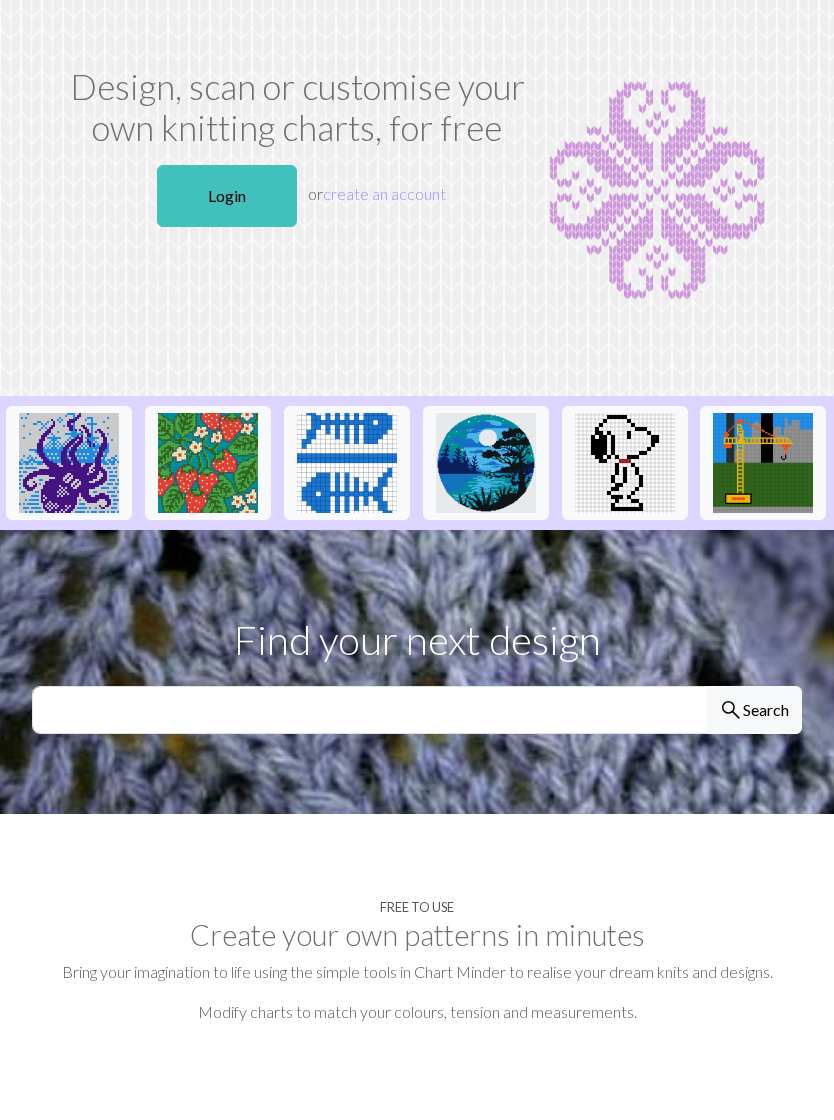 scroll, scrollTop: 0, scrollLeft: 0, axis: both 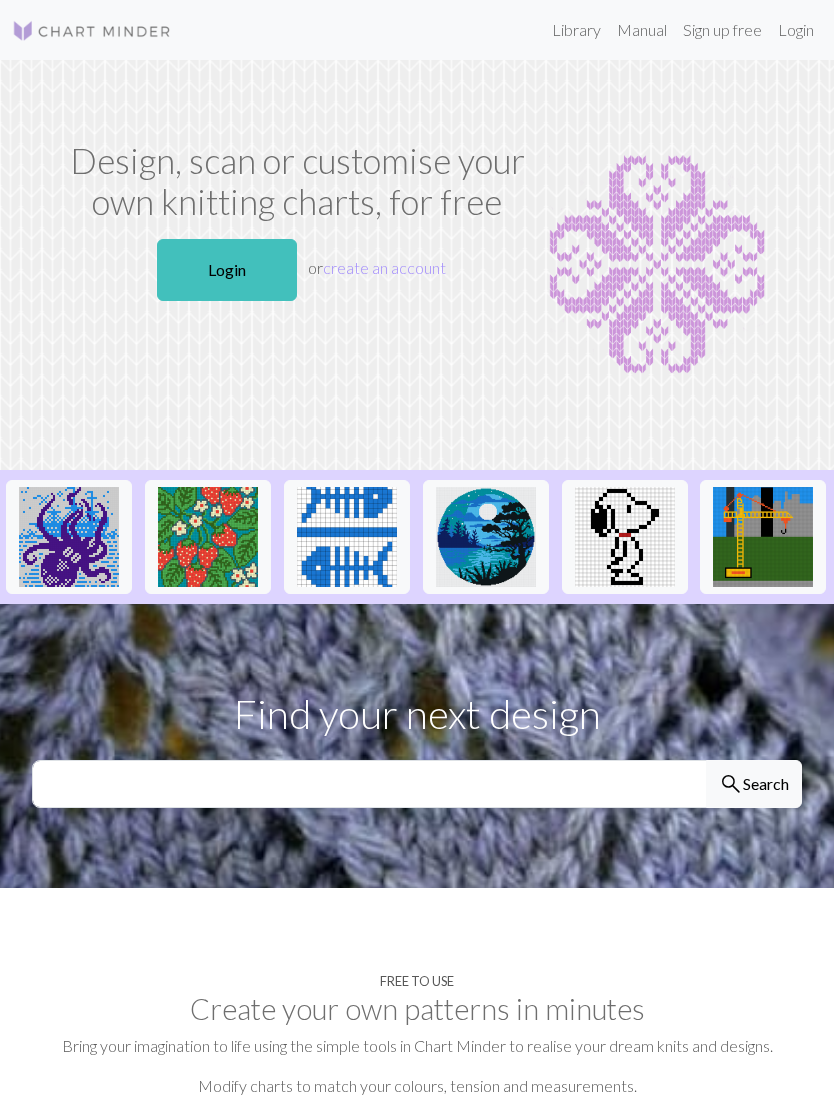 click on "Login" at bounding box center [796, 30] 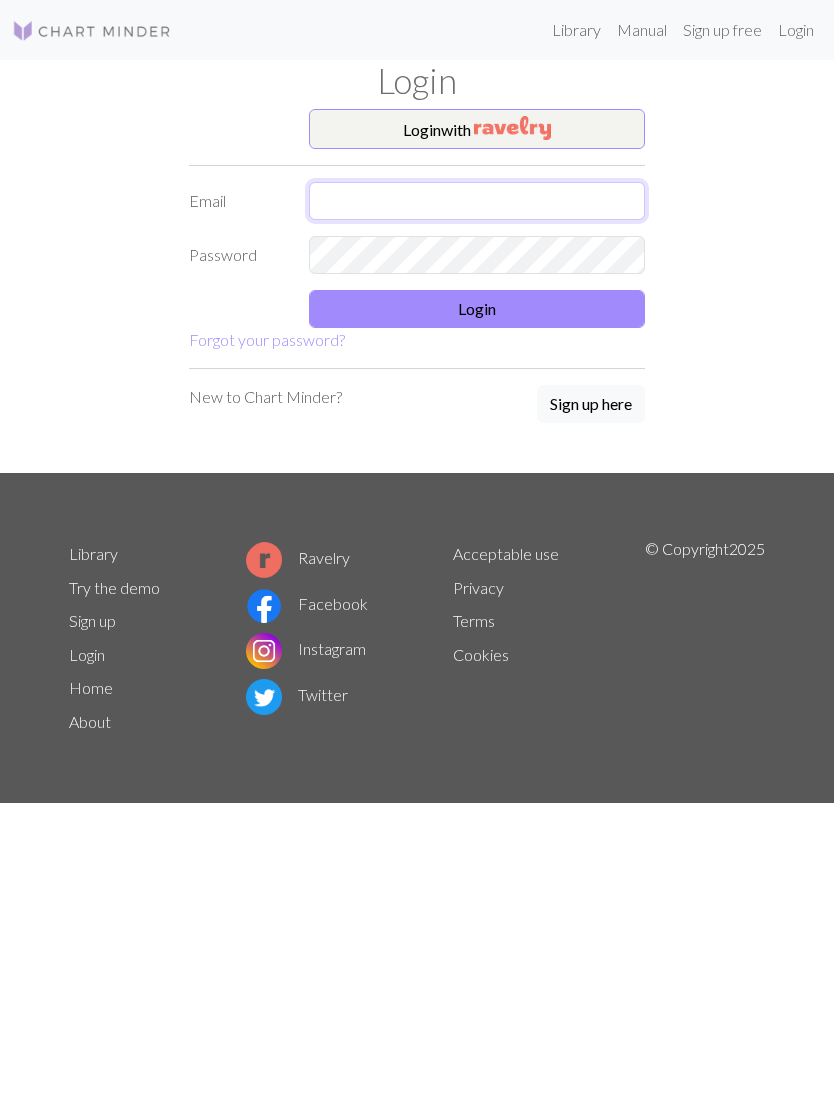 click at bounding box center (477, 201) 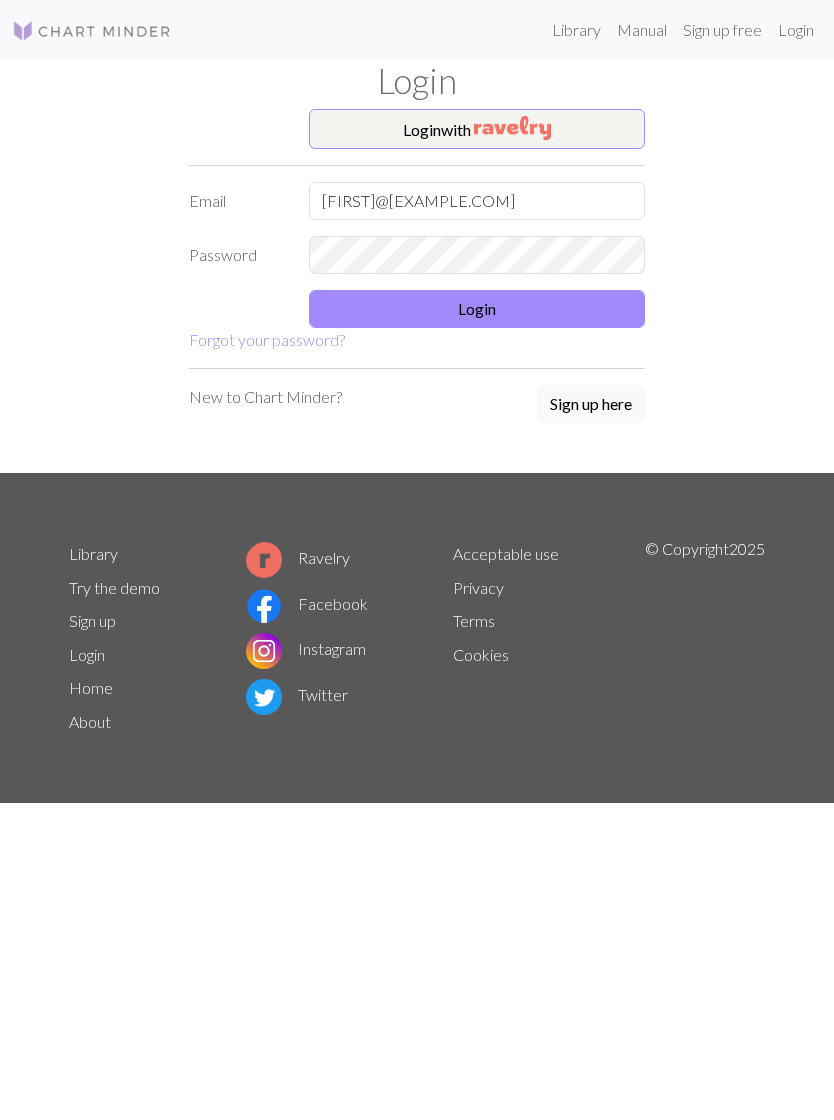 click on "Login" at bounding box center (477, 309) 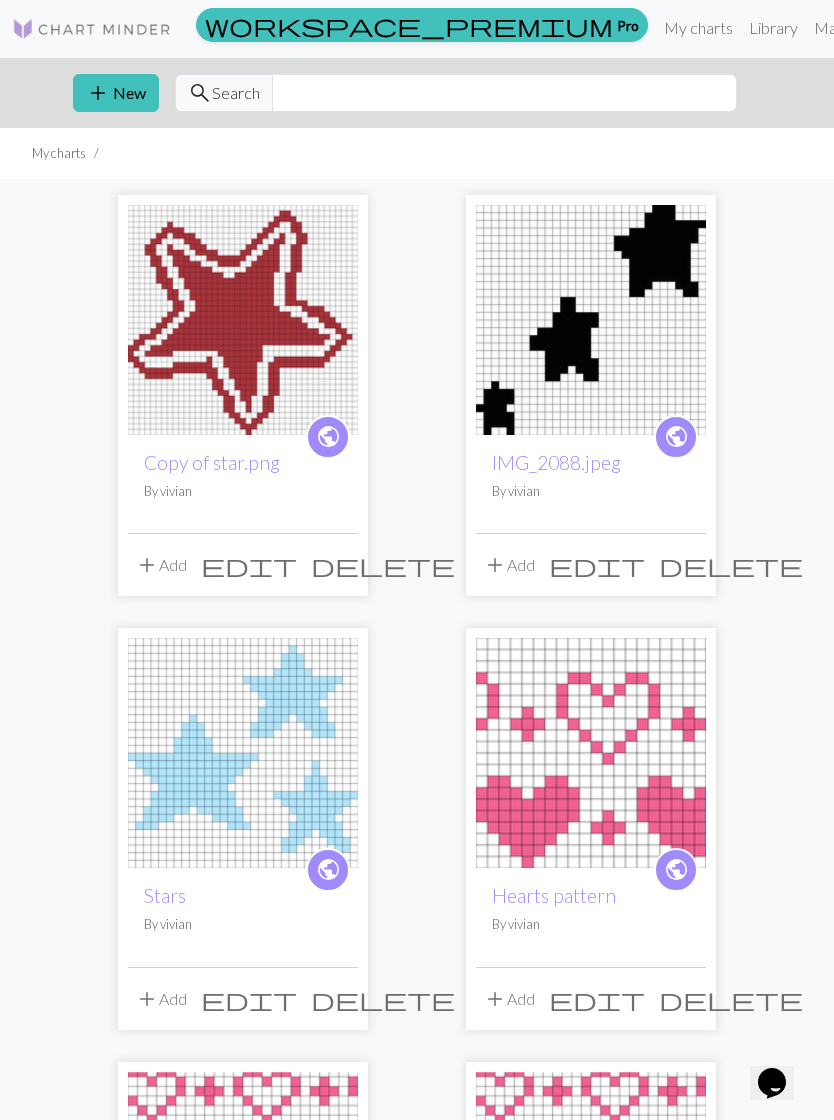 scroll, scrollTop: 0, scrollLeft: 0, axis: both 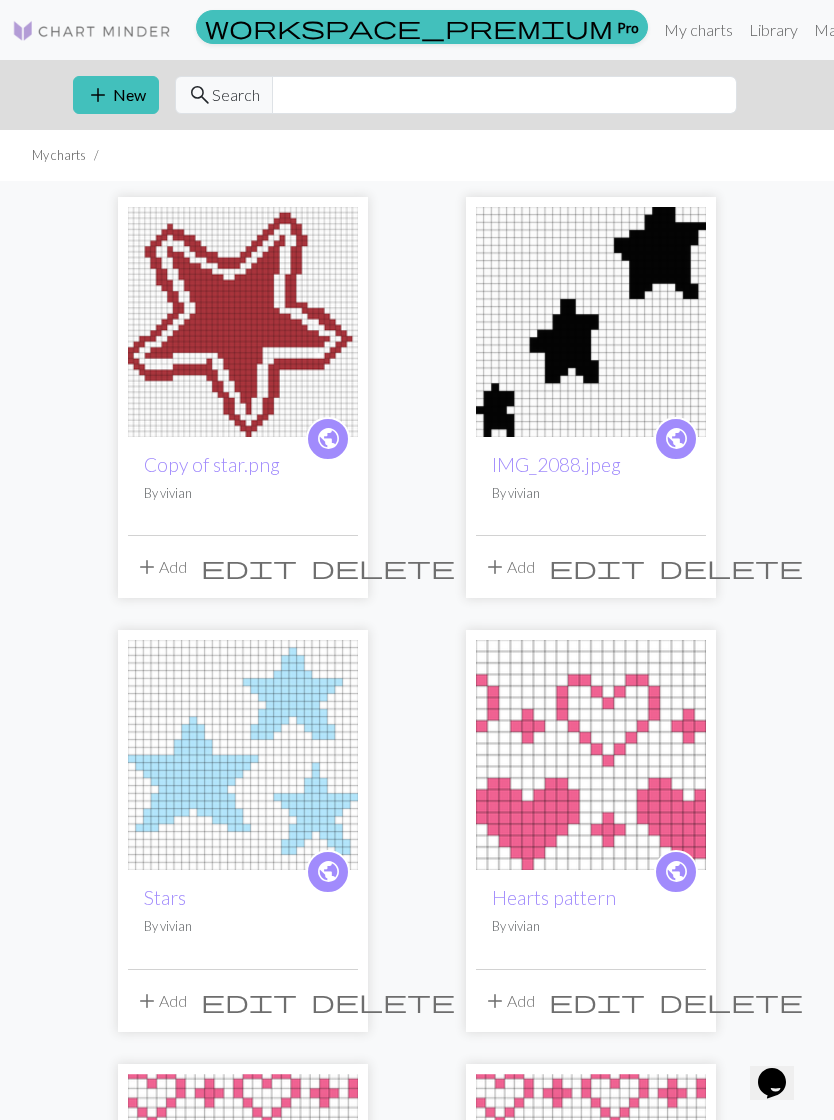 click on "My charts" at bounding box center [698, 30] 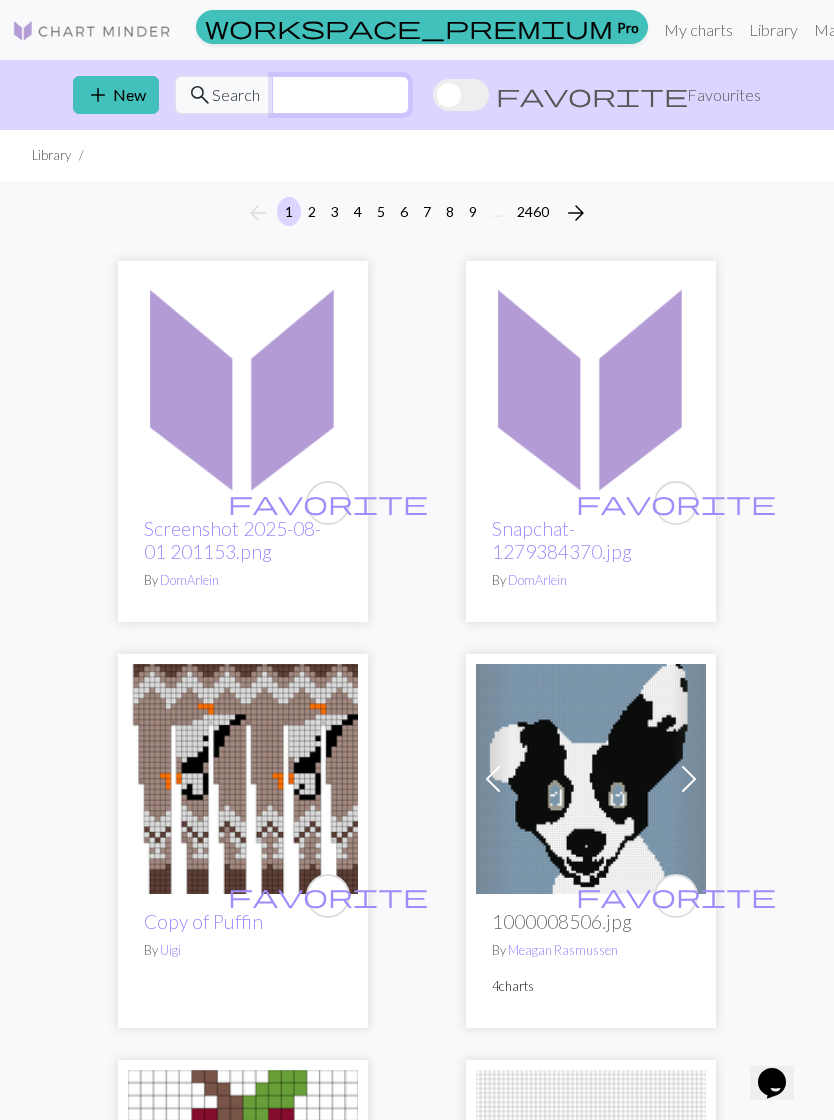 click at bounding box center (340, 95) 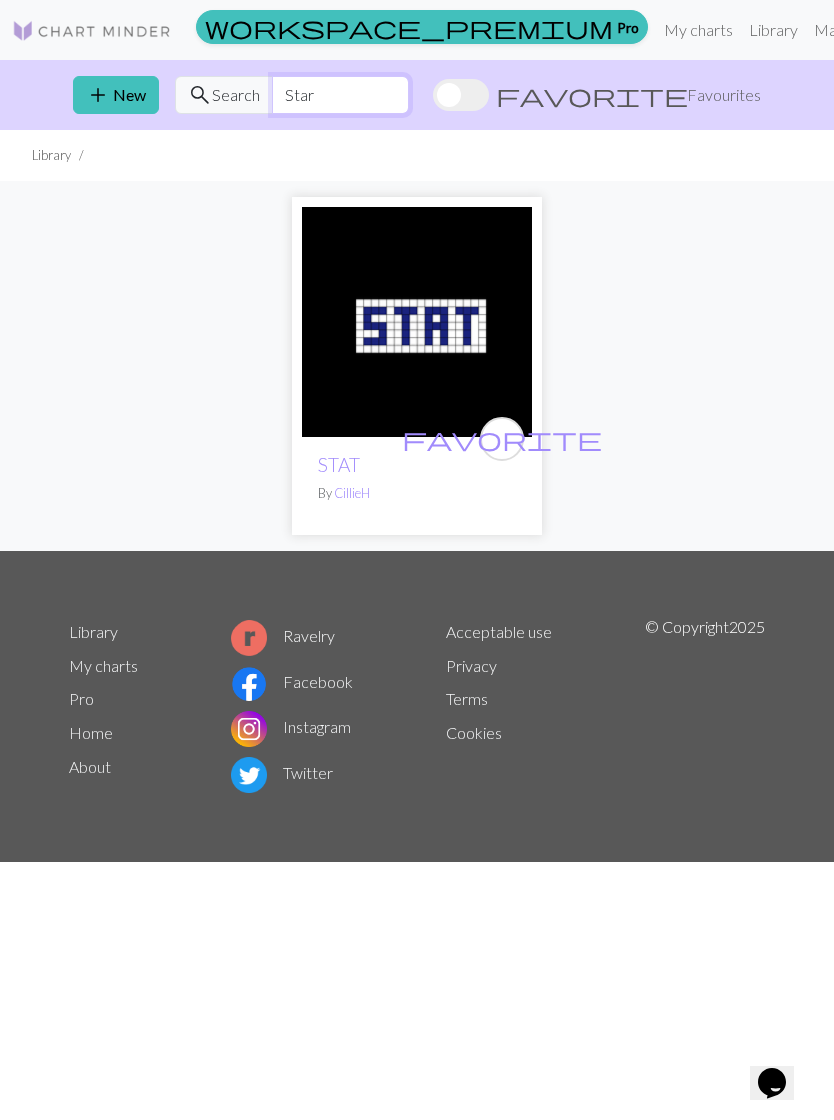 type on "Star" 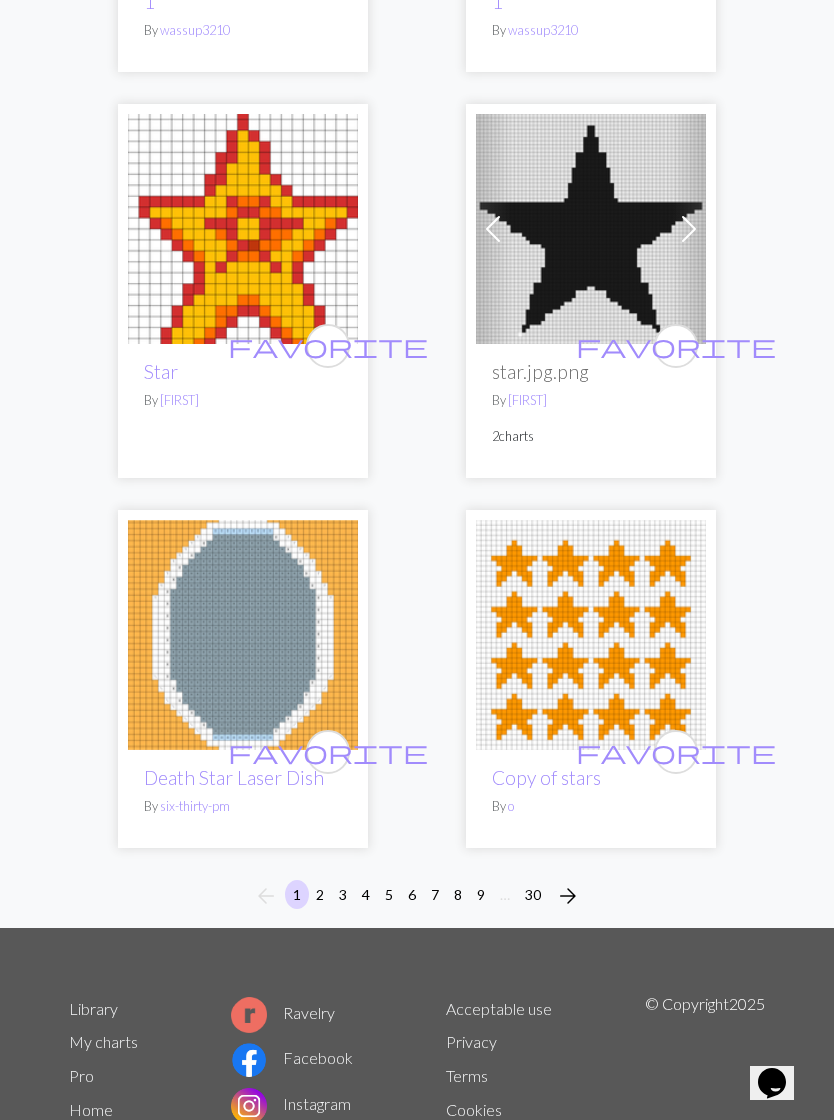 scroll, scrollTop: 9516, scrollLeft: 0, axis: vertical 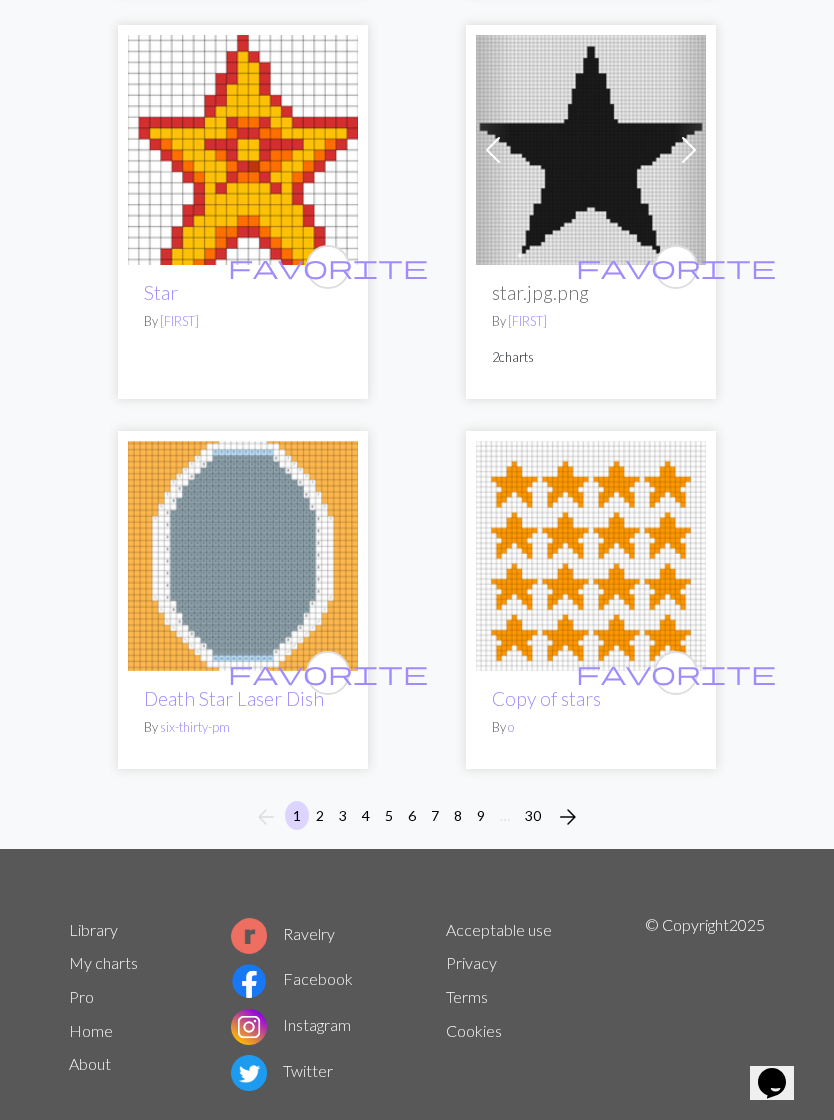 click on "2" at bounding box center (320, 815) 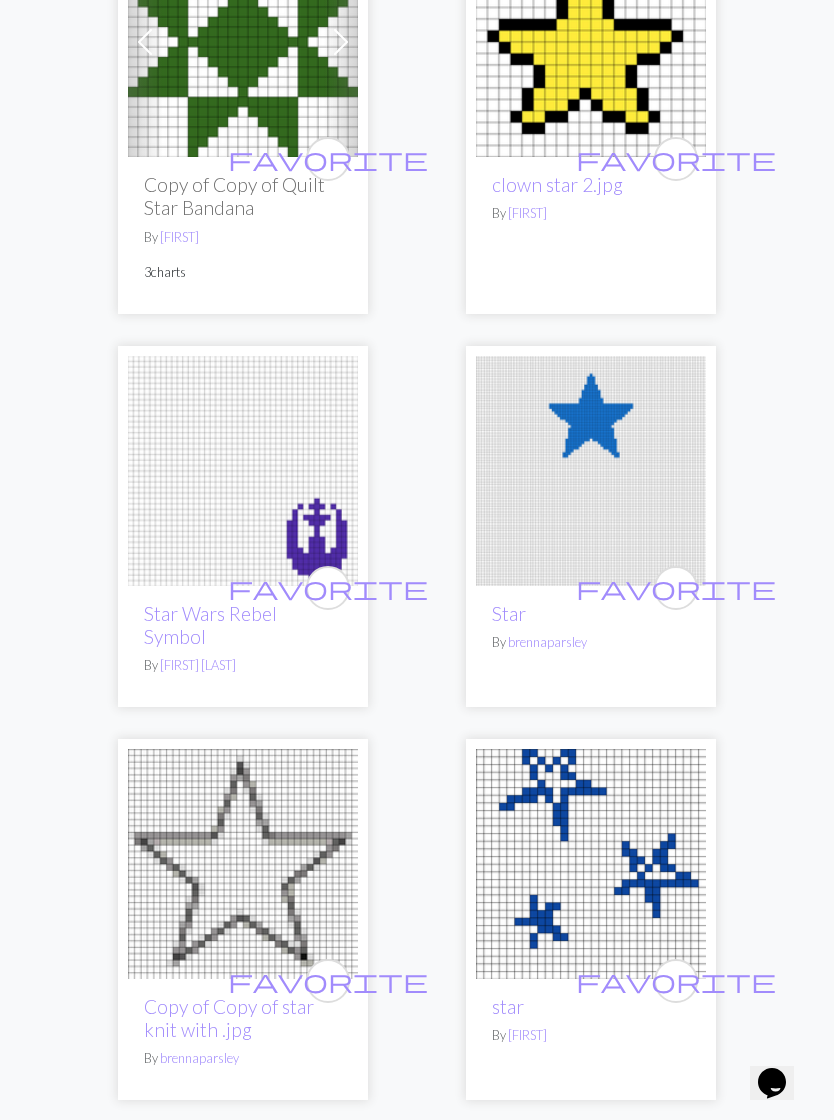 scroll, scrollTop: 9259, scrollLeft: 0, axis: vertical 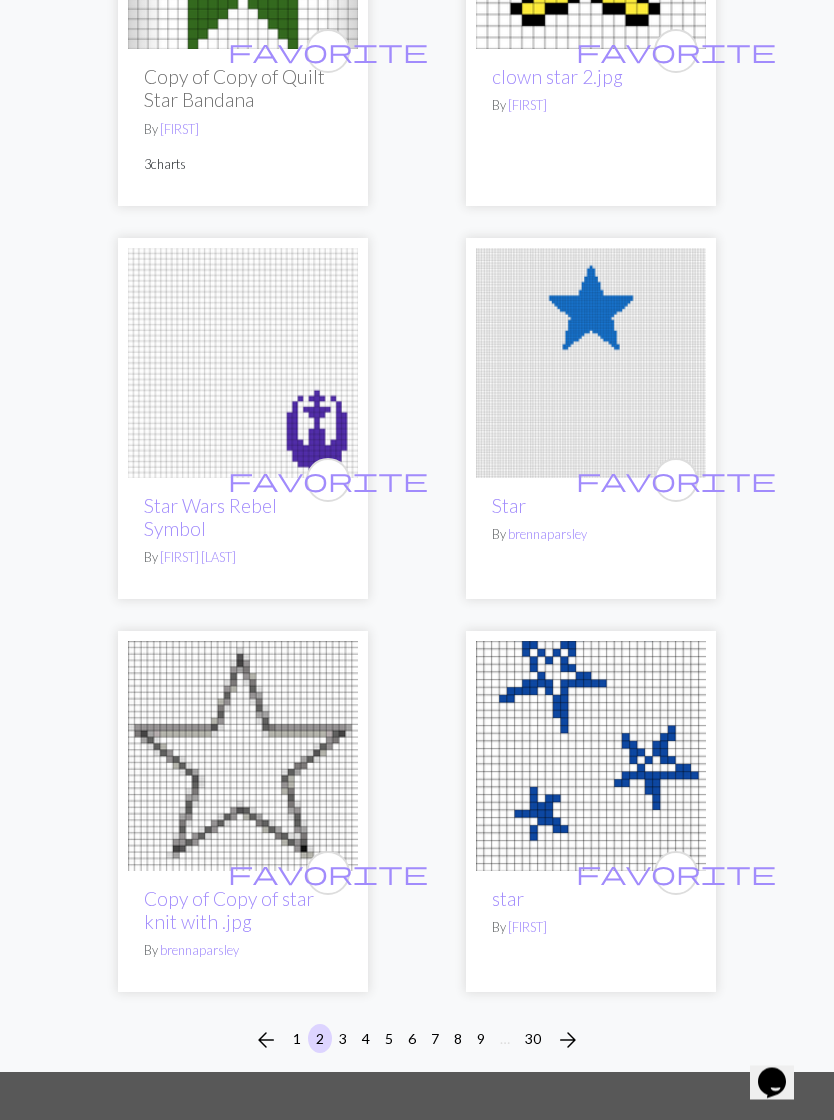 click on "3" at bounding box center [343, 1039] 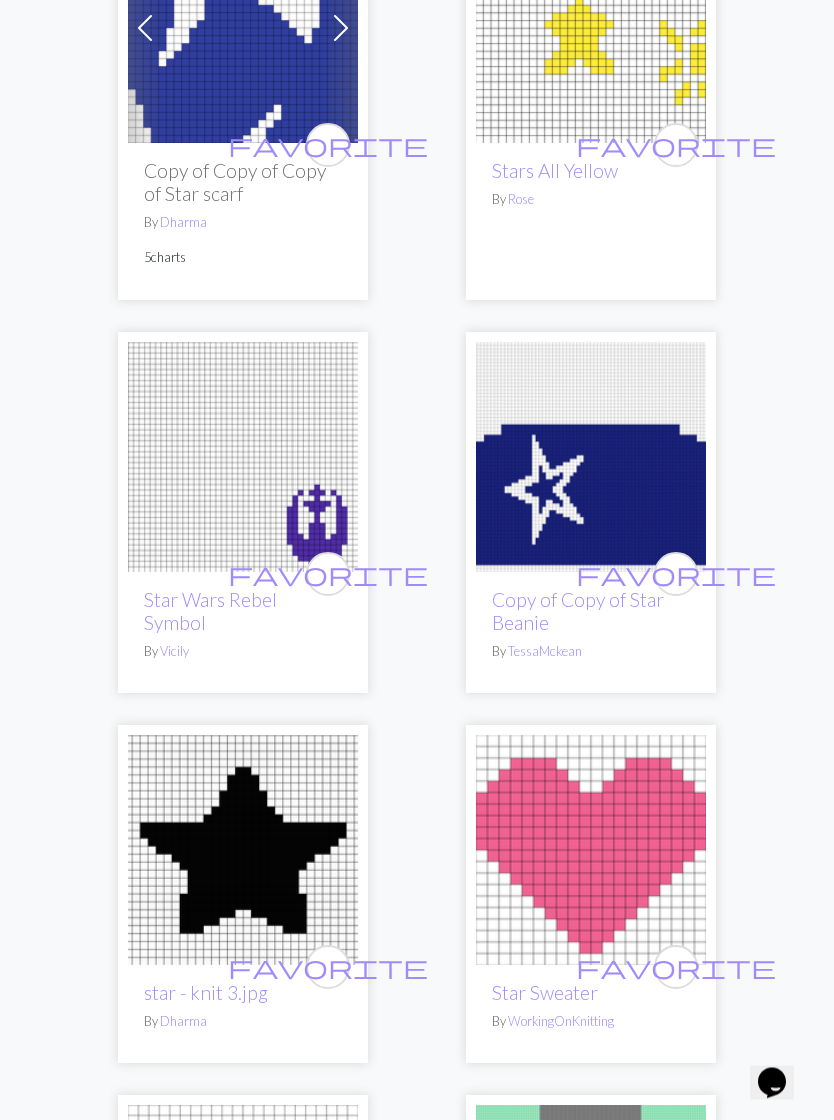 scroll, scrollTop: 6231, scrollLeft: 0, axis: vertical 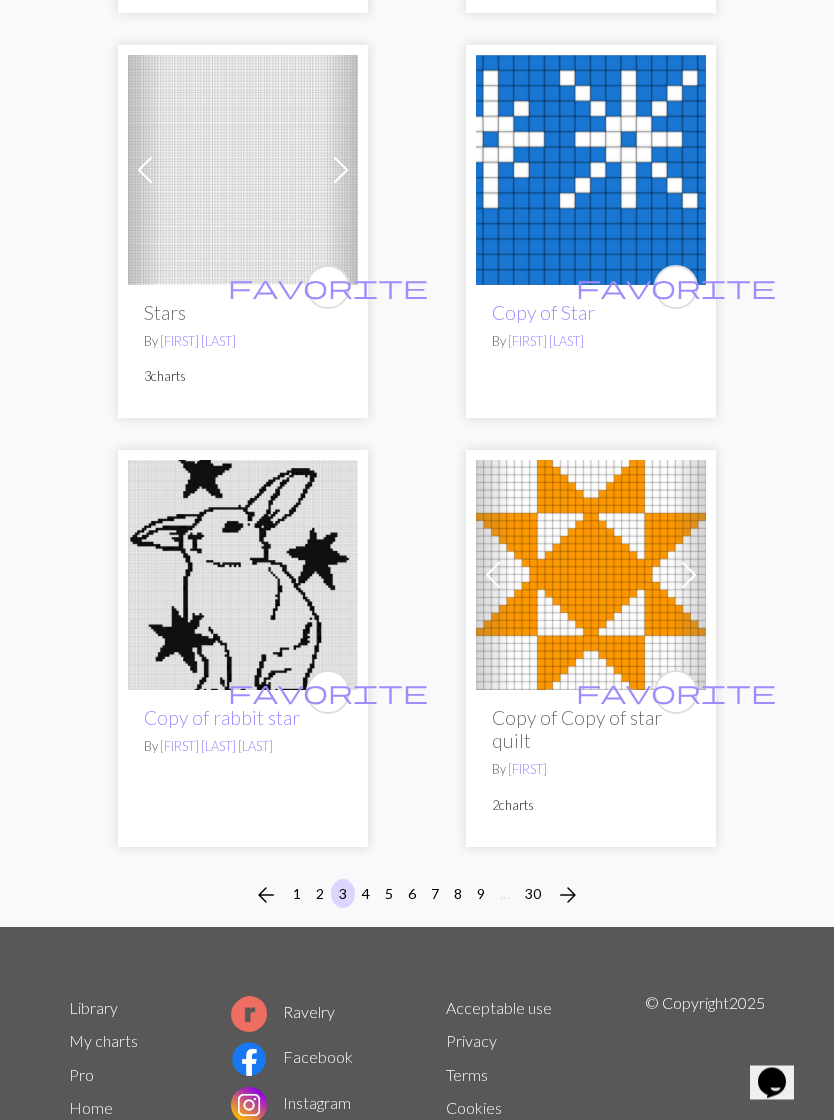 click on "4" at bounding box center (366, 894) 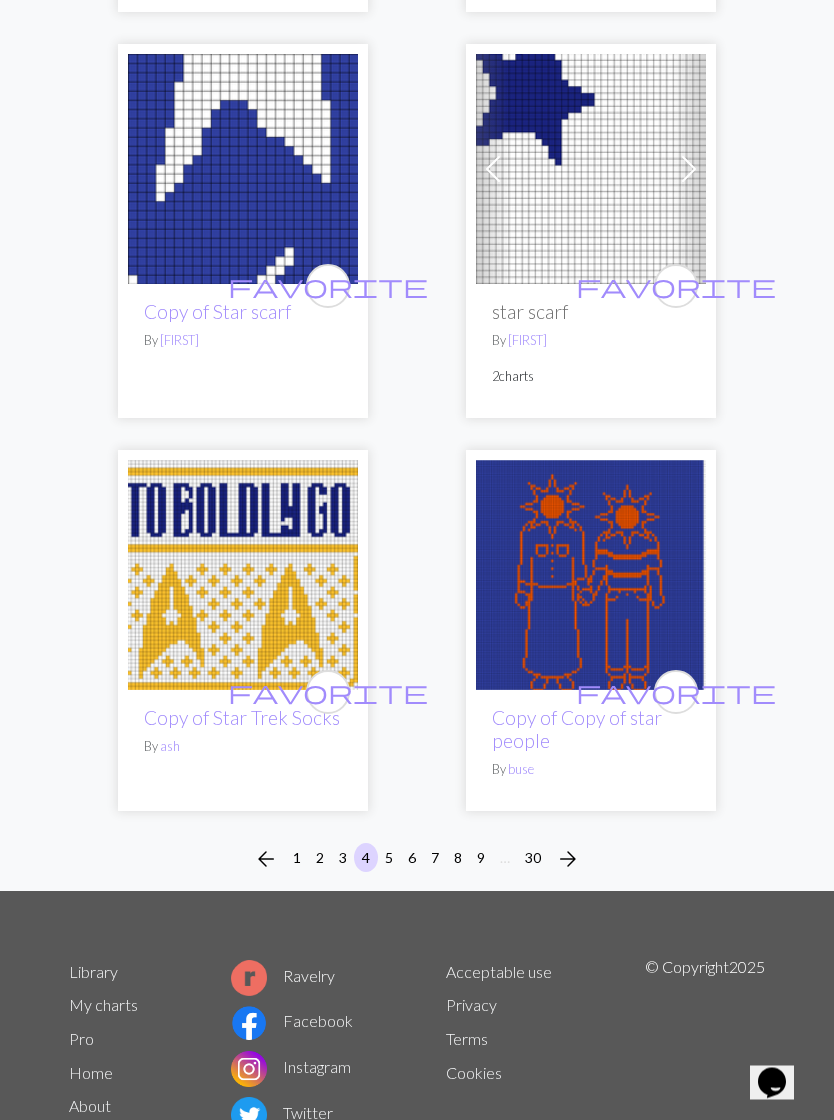 scroll, scrollTop: 9428, scrollLeft: 0, axis: vertical 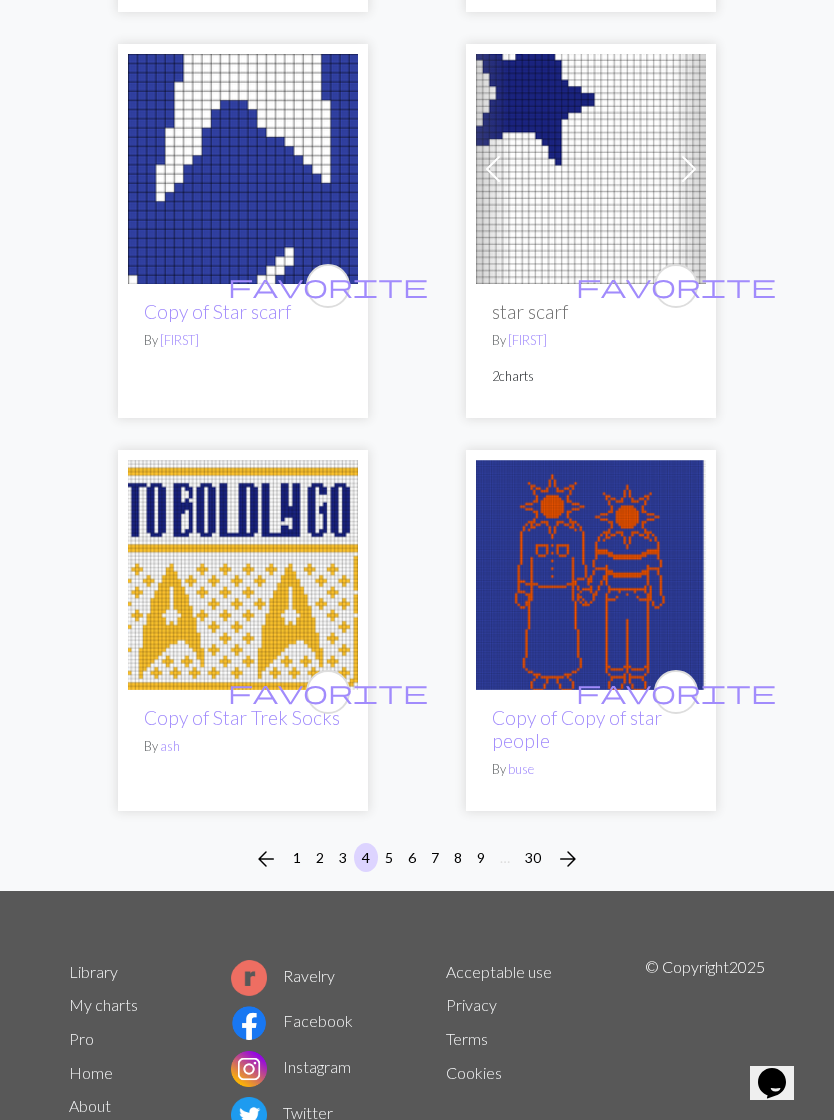 click on "5" at bounding box center (389, 857) 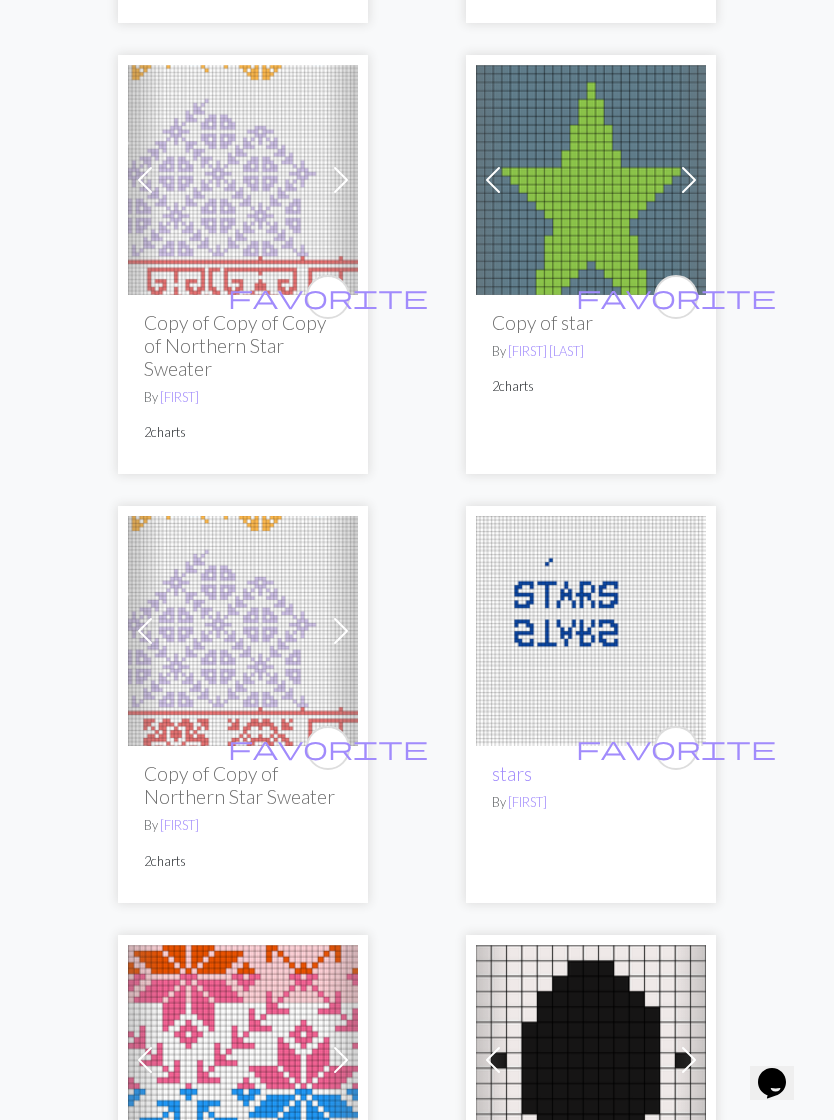 scroll, scrollTop: 2646, scrollLeft: 0, axis: vertical 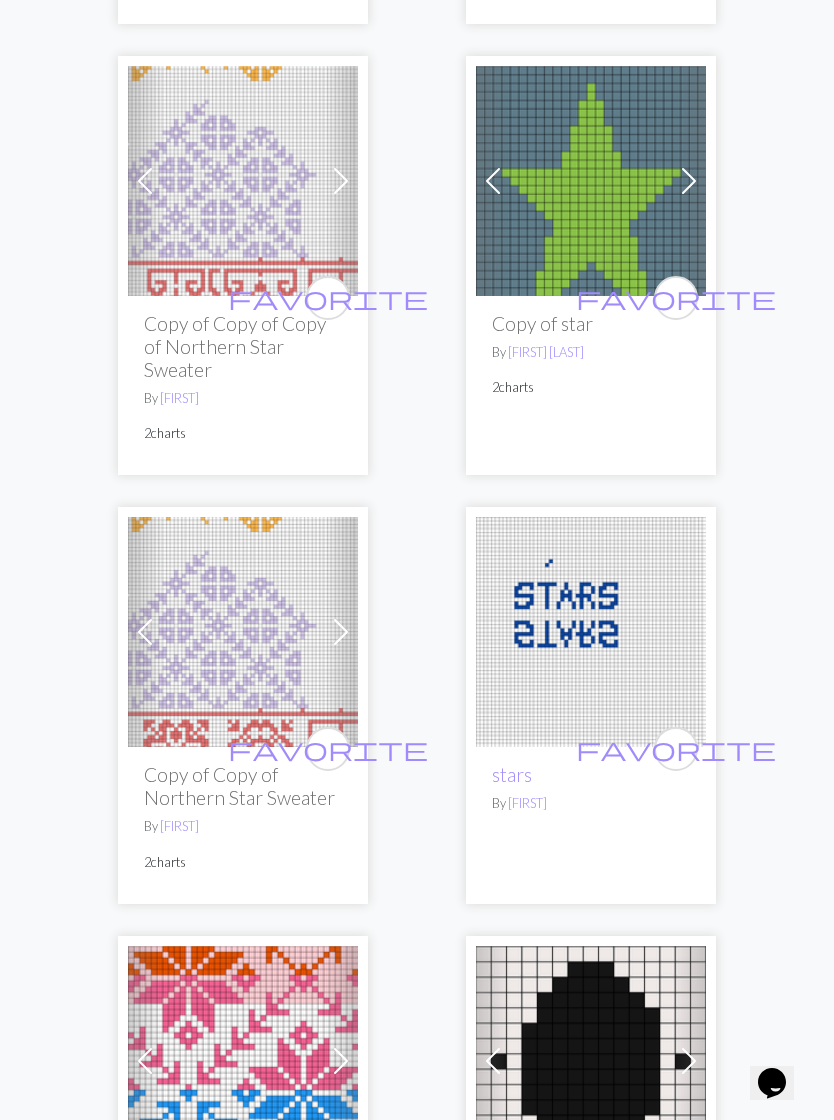 click at bounding box center [591, 181] 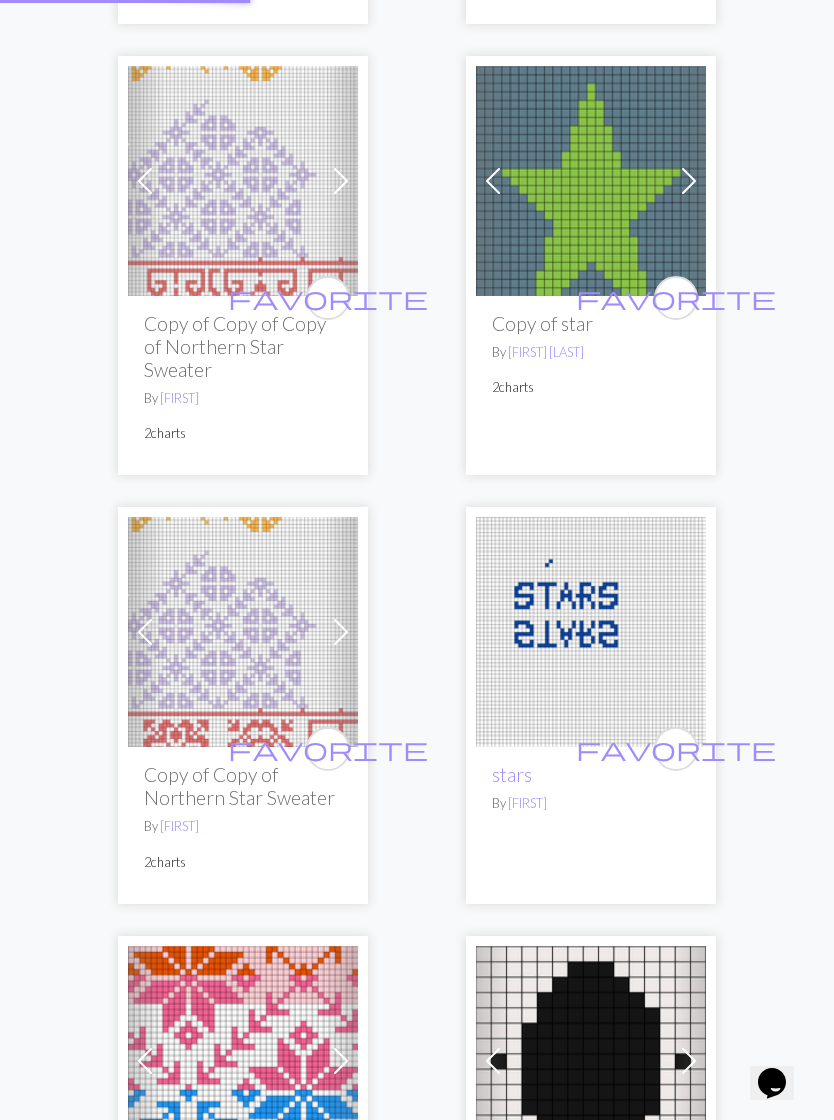 scroll, scrollTop: 0, scrollLeft: 0, axis: both 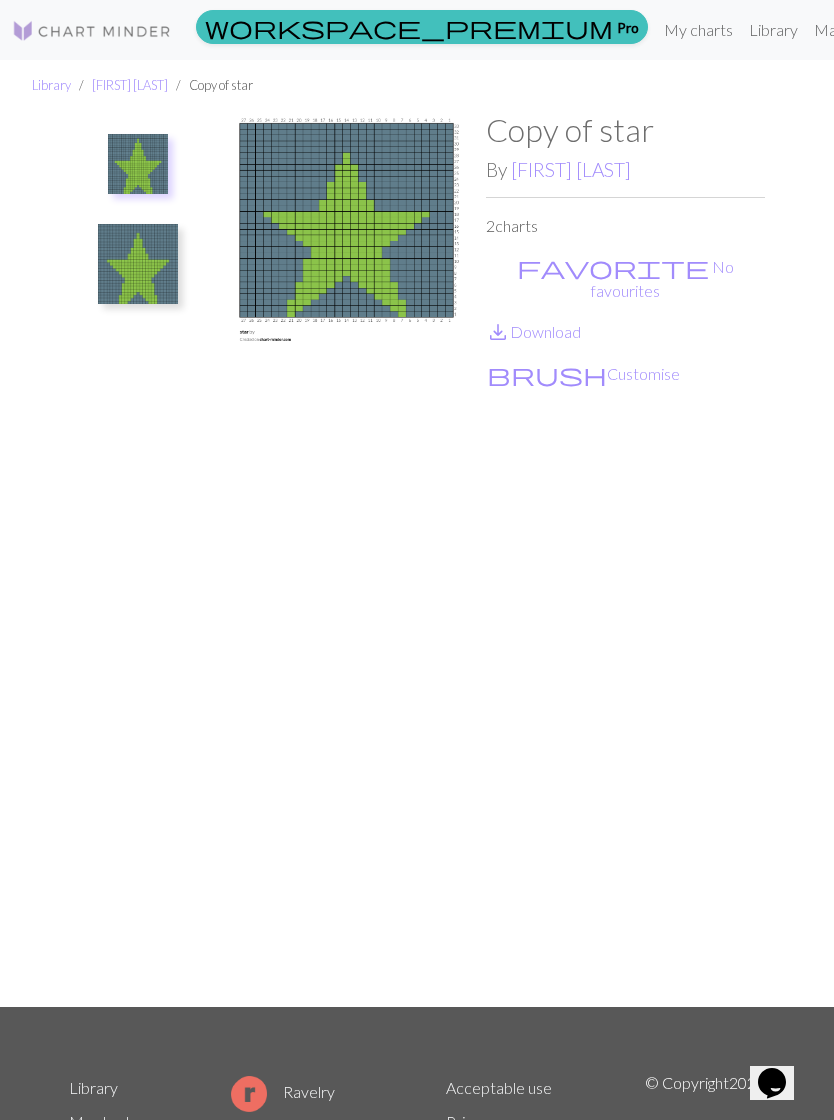 click at bounding box center (346, 559) 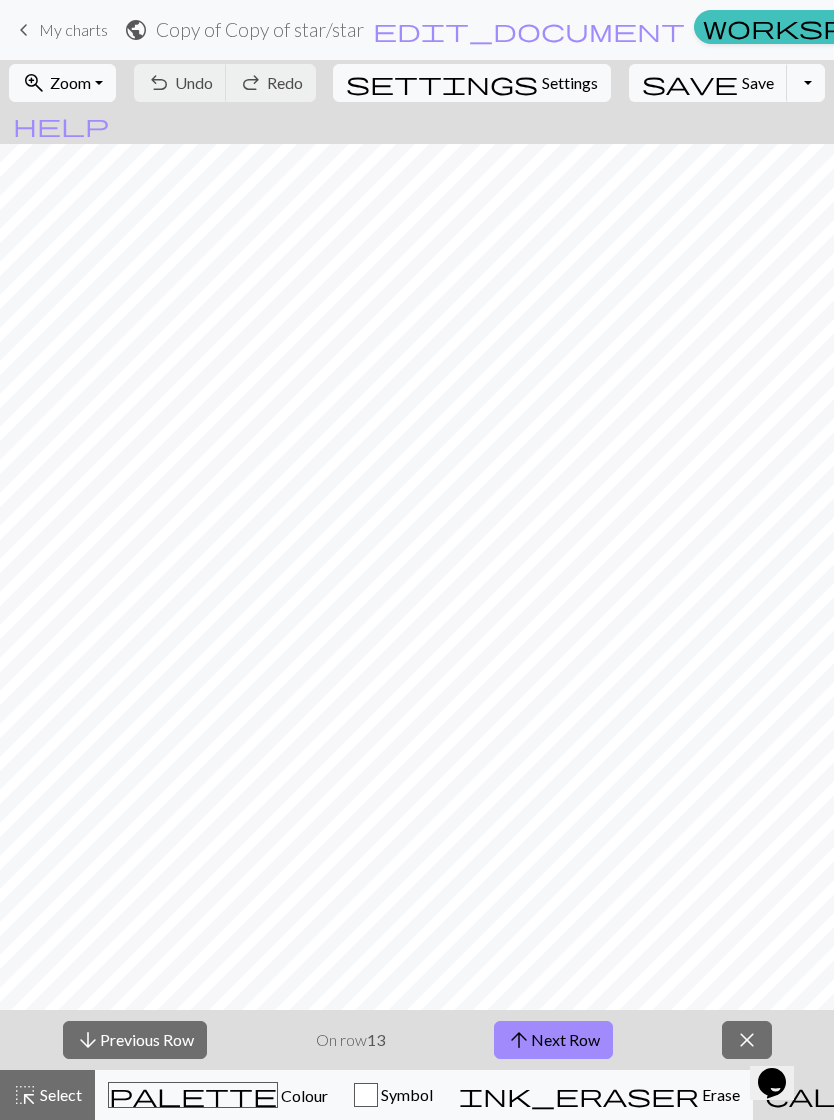 click on "close" at bounding box center [747, 1040] 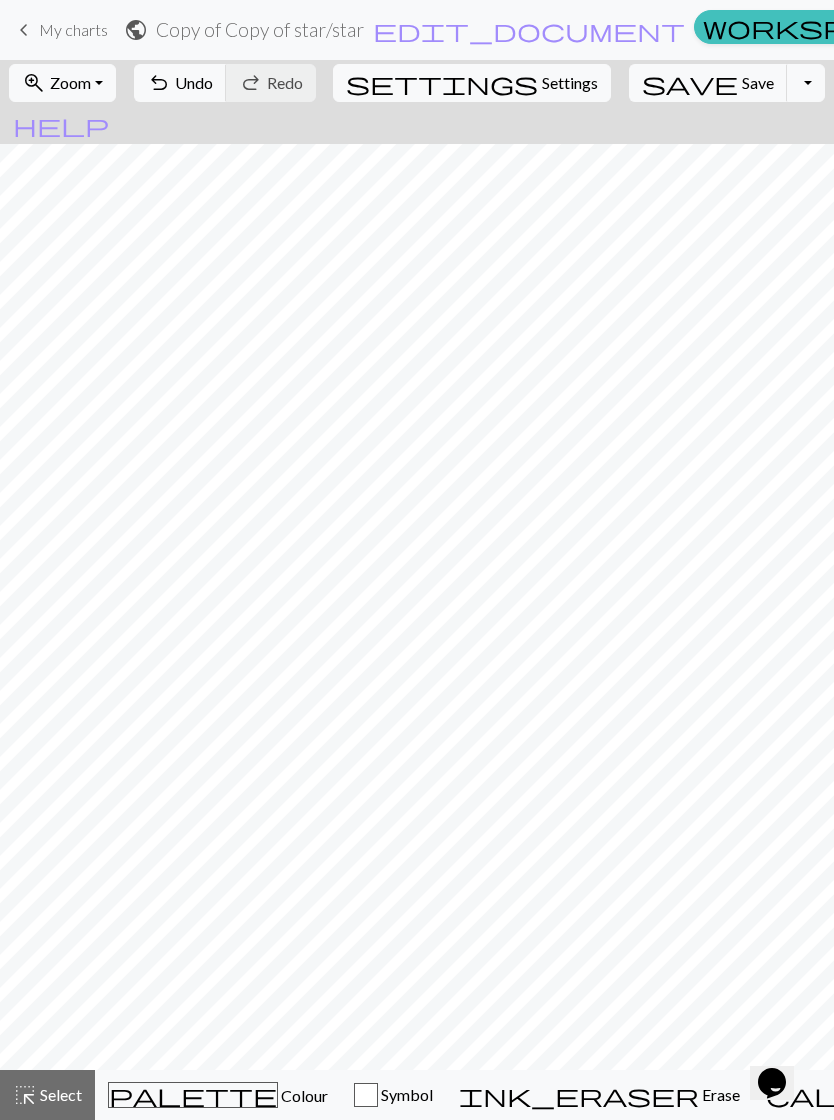 click on "highlight_alt   Select   Select" at bounding box center [47, 1095] 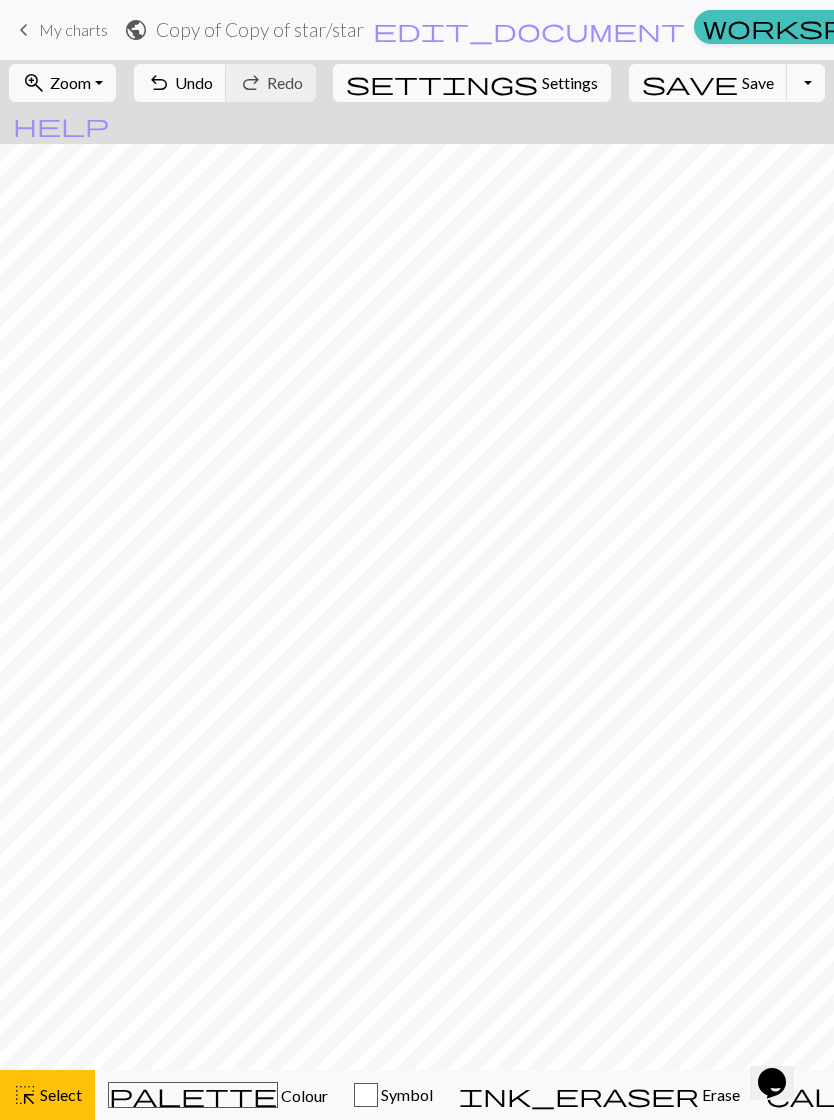click on "palette   Colour   Colour" at bounding box center (218, 1095) 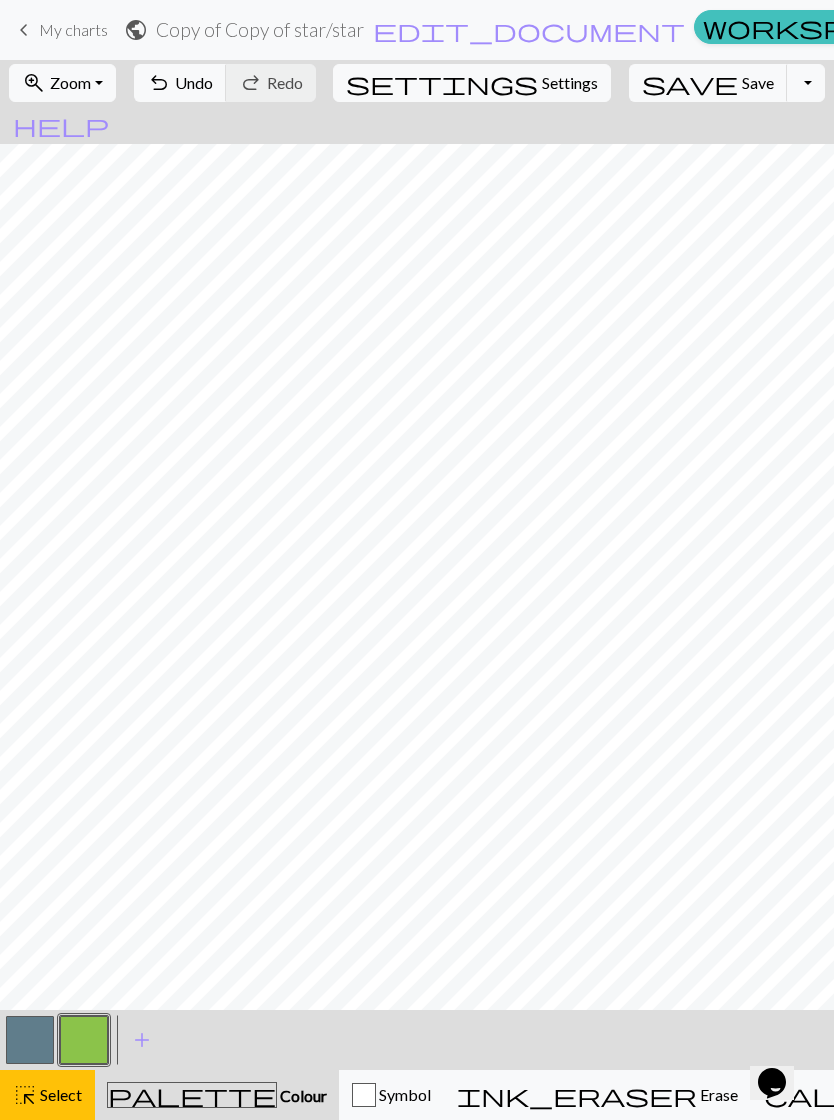 click at bounding box center (30, 1040) 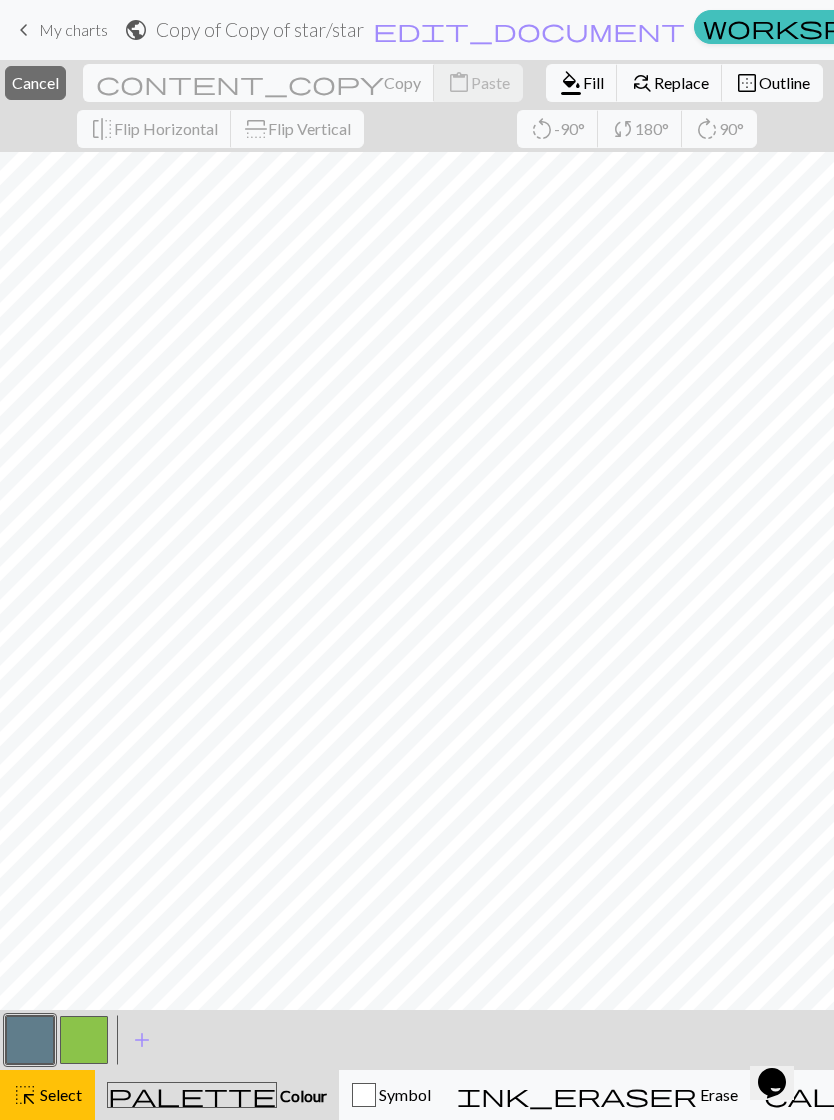 click at bounding box center [30, 1040] 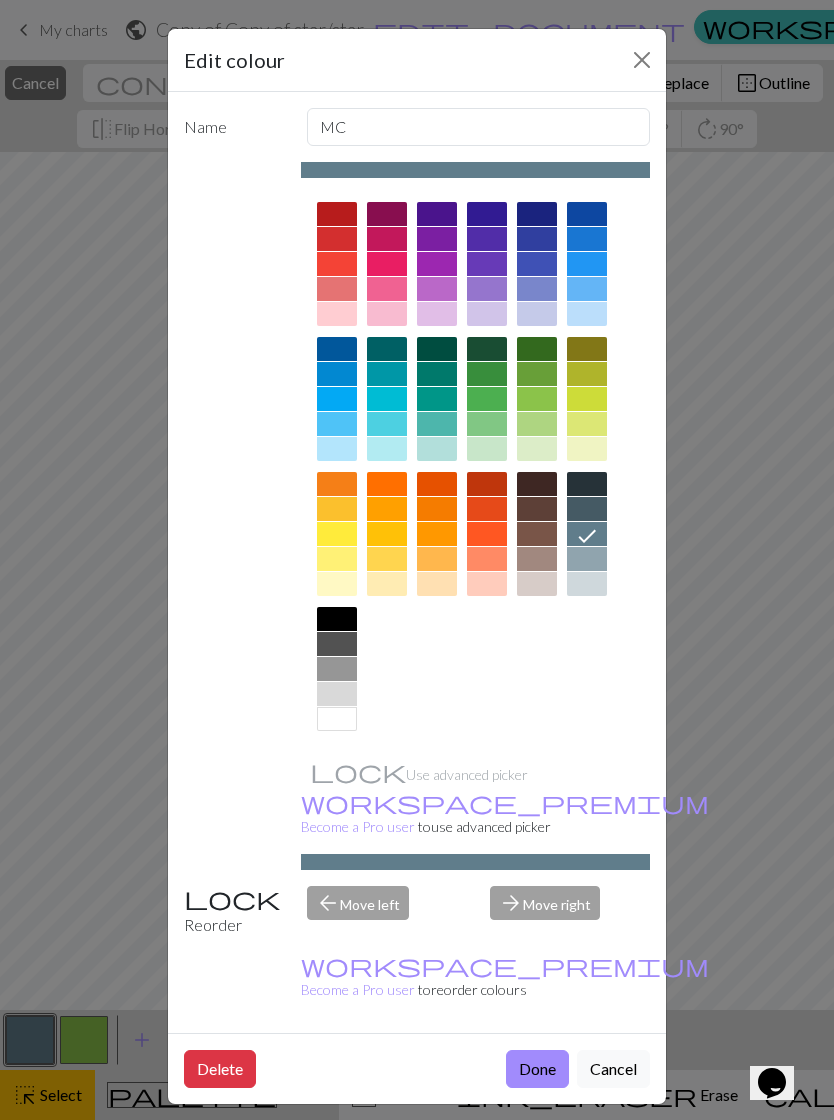 click on "Cancel" at bounding box center (613, 1069) 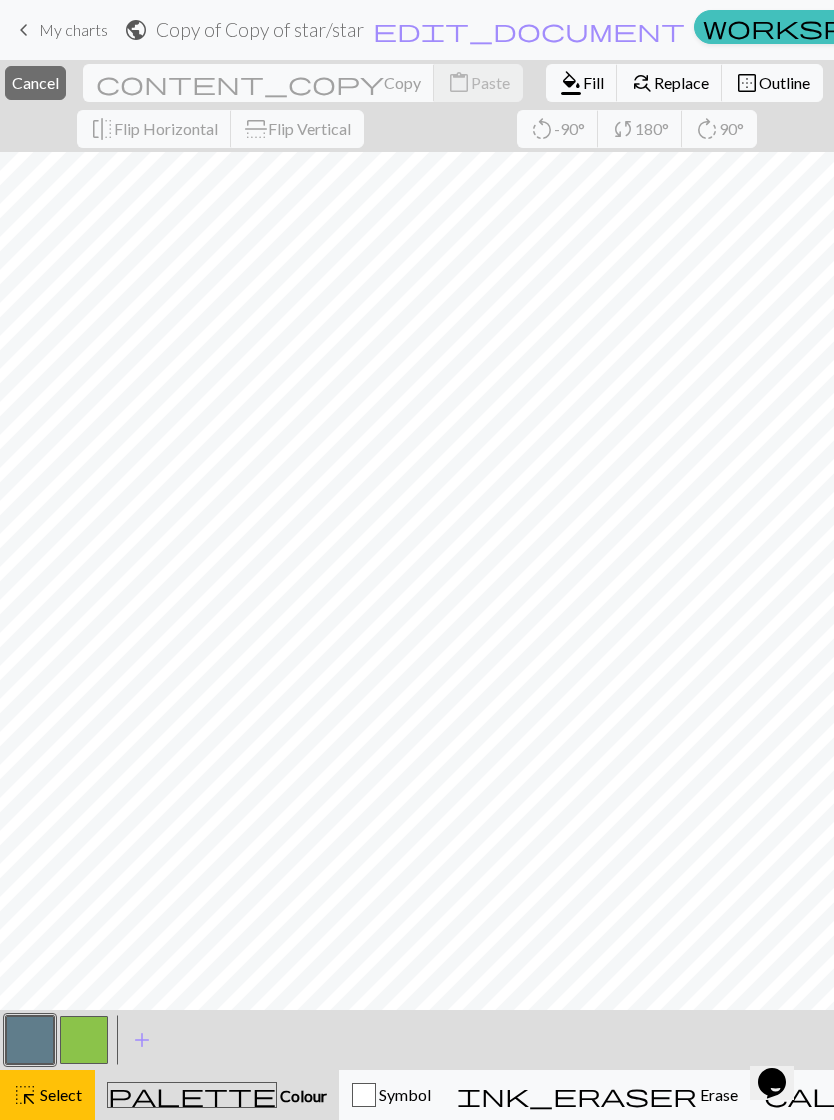 click on "palette   Colour   Colour" at bounding box center [217, 1095] 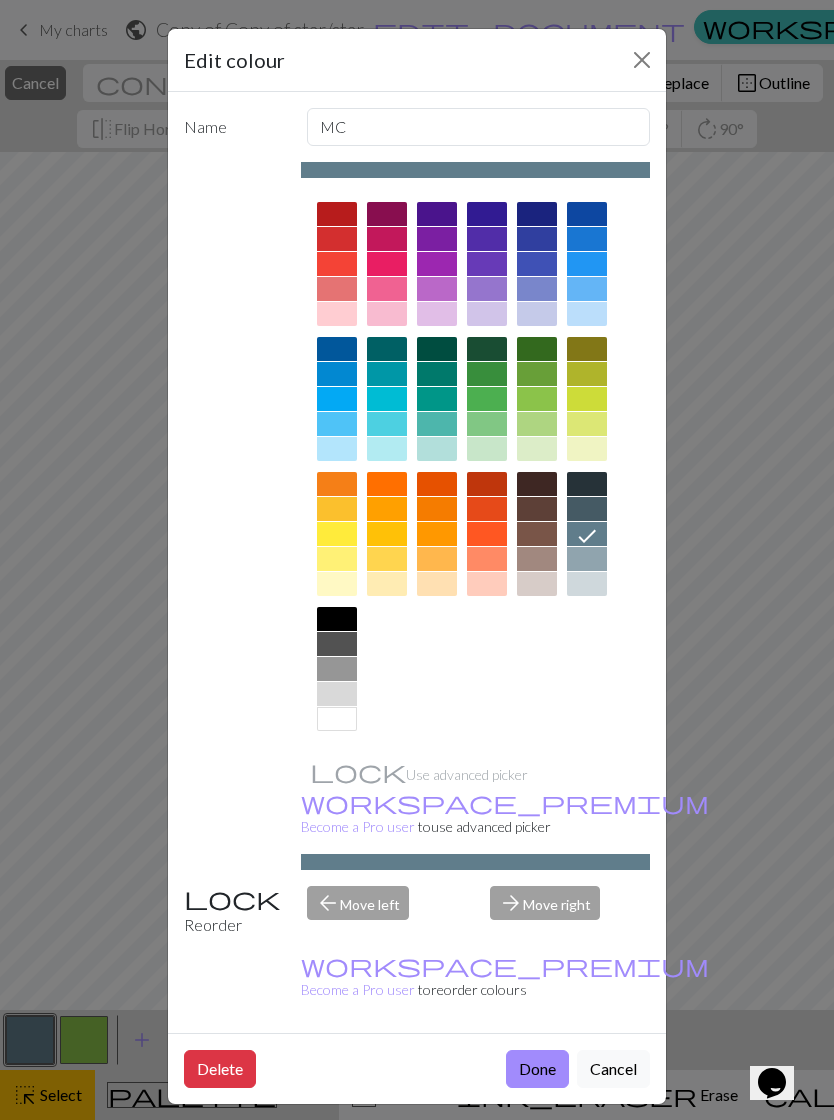 click on "Done" at bounding box center [537, 1069] 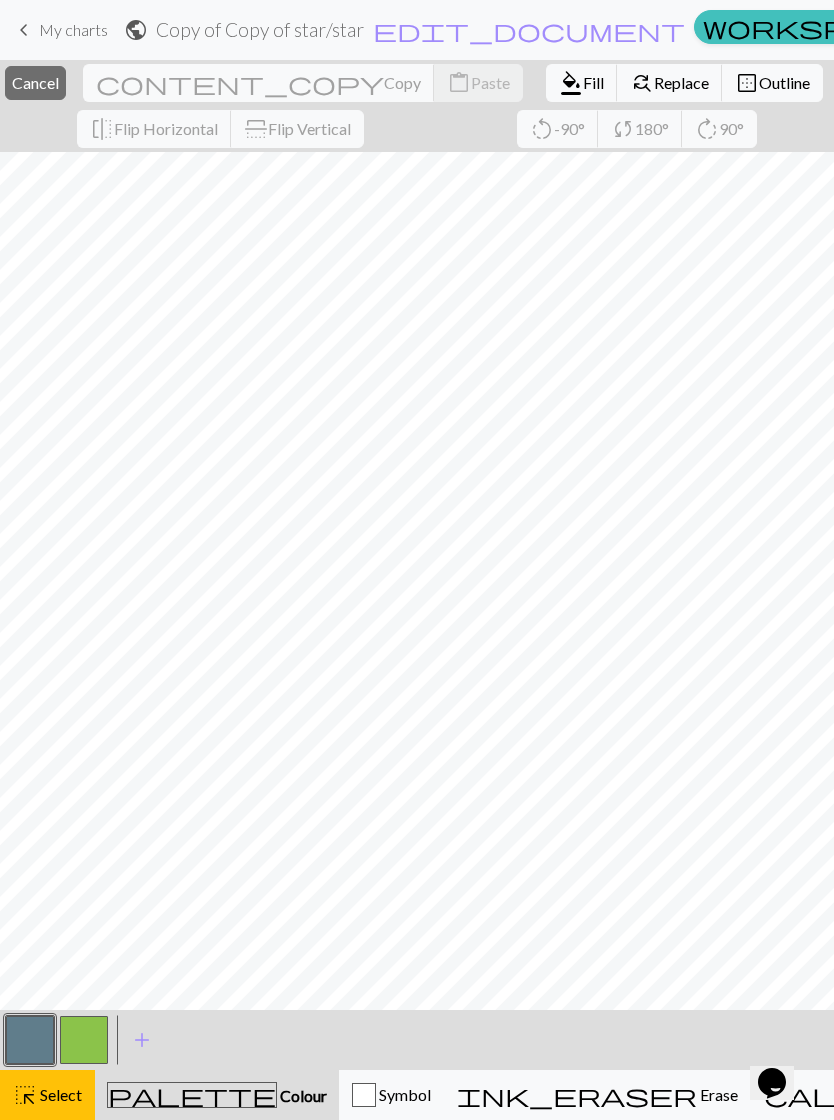 click on "palette   Colour   Colour" at bounding box center [217, 1095] 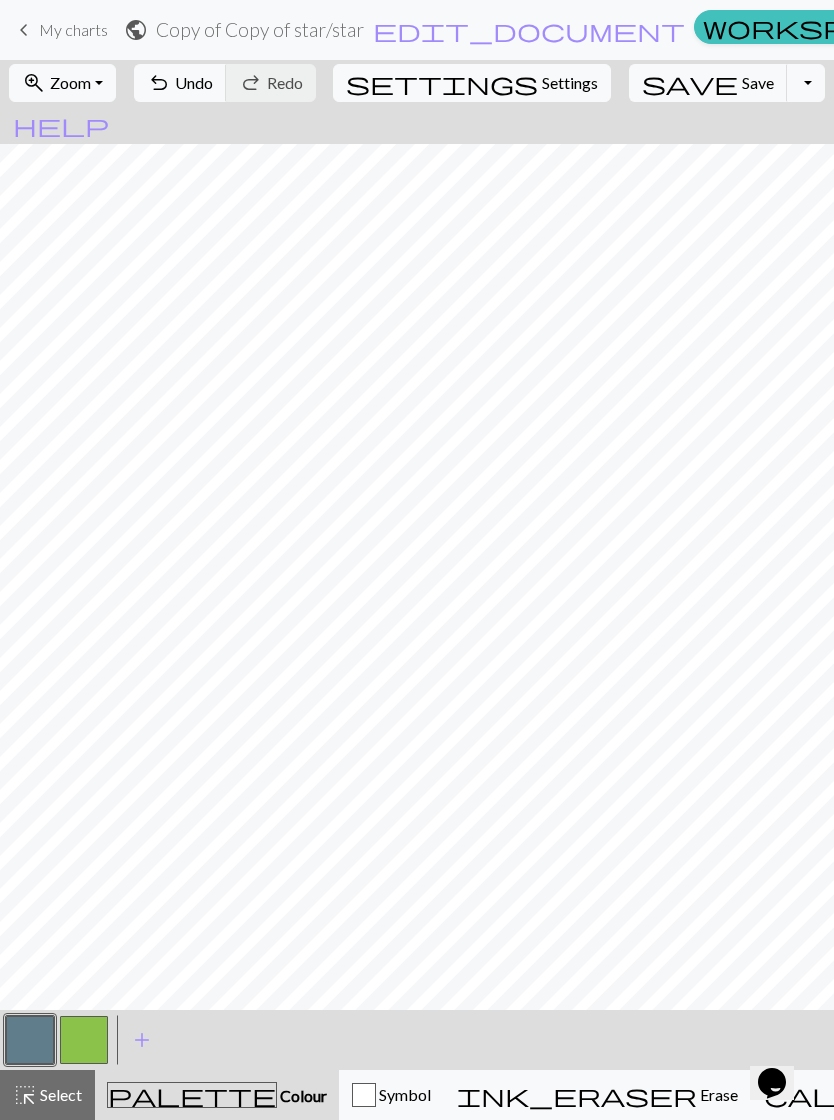 click at bounding box center (30, 1040) 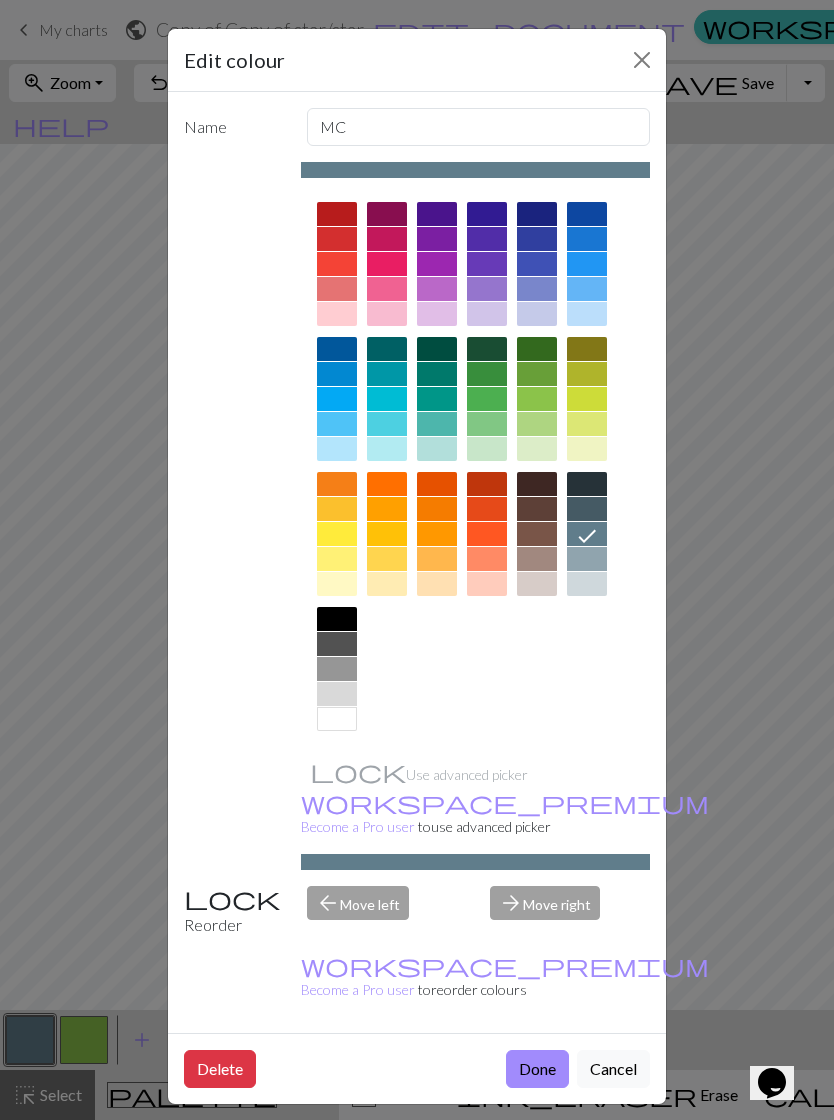click on "Done" at bounding box center (537, 1069) 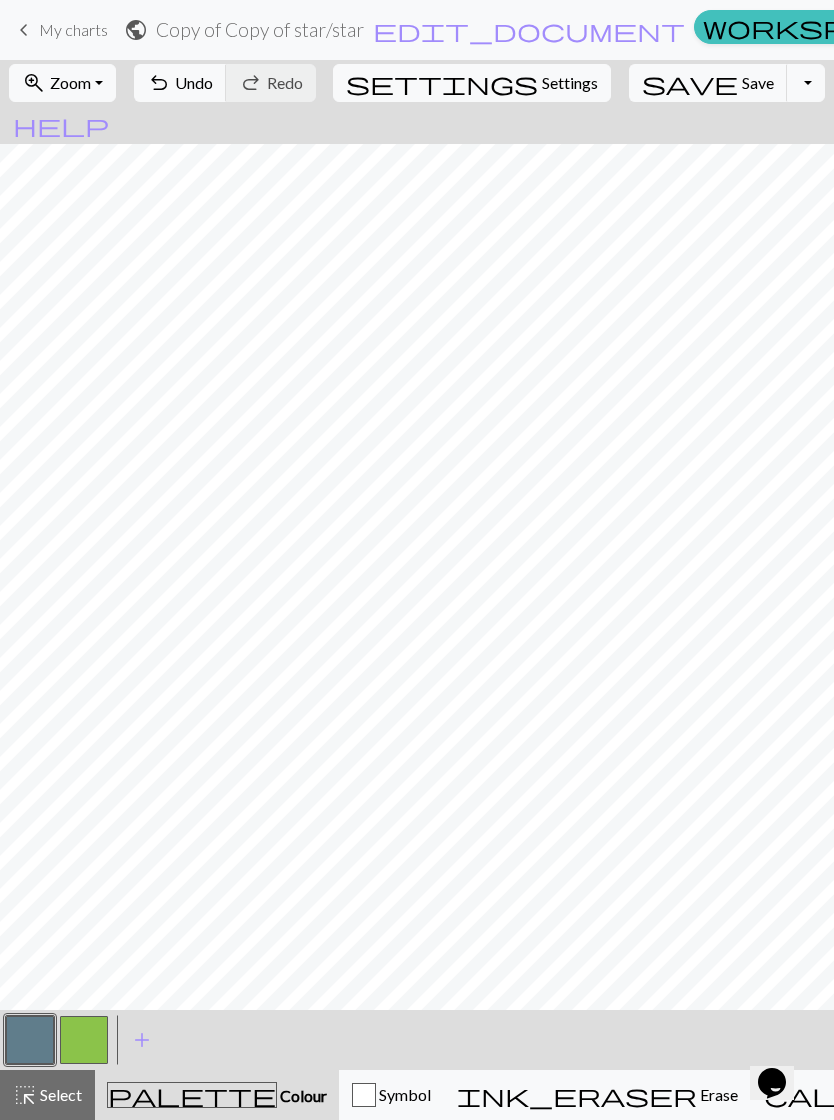 click at bounding box center [30, 1040] 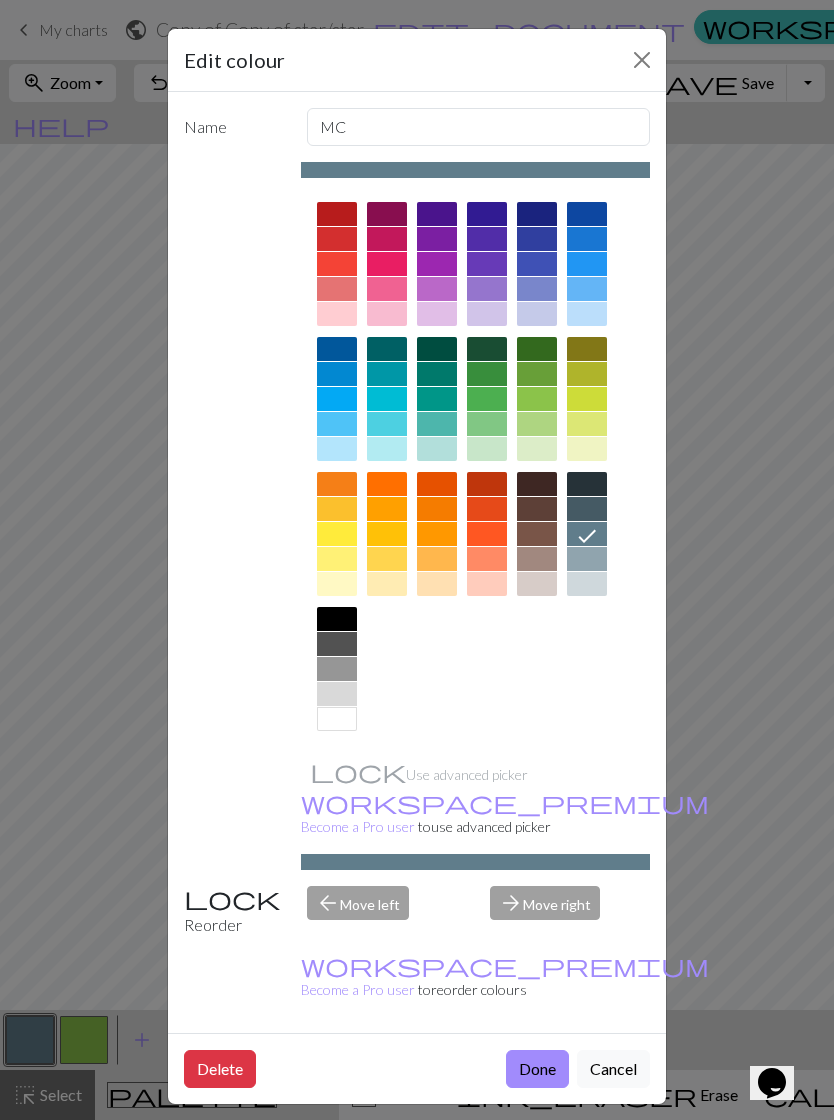 click on "Done" at bounding box center (537, 1069) 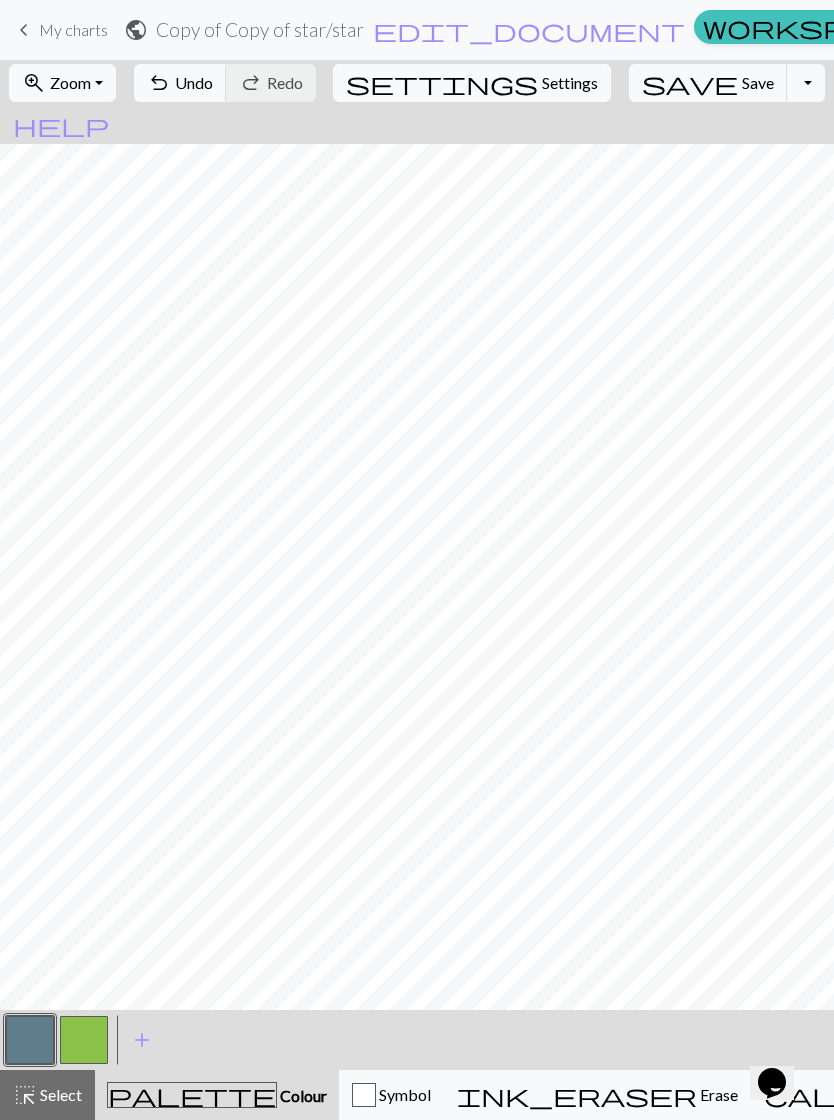 click at bounding box center [84, 1040] 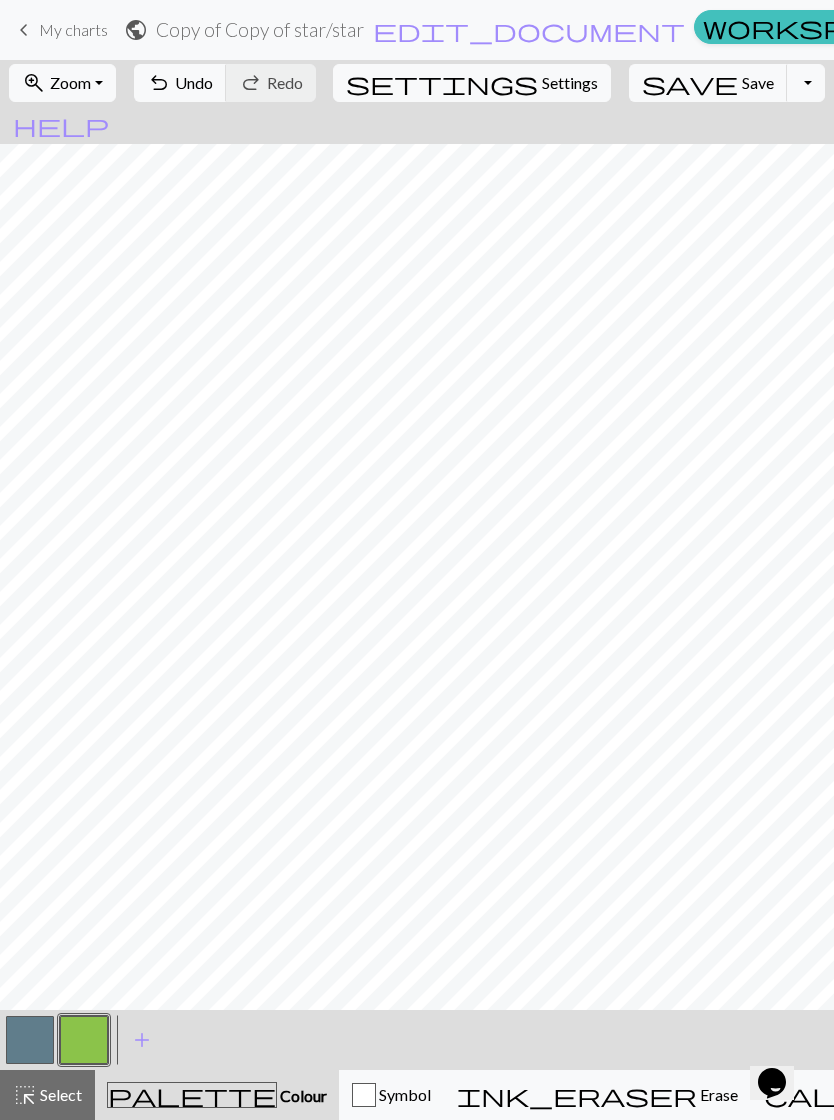 click at bounding box center (30, 1040) 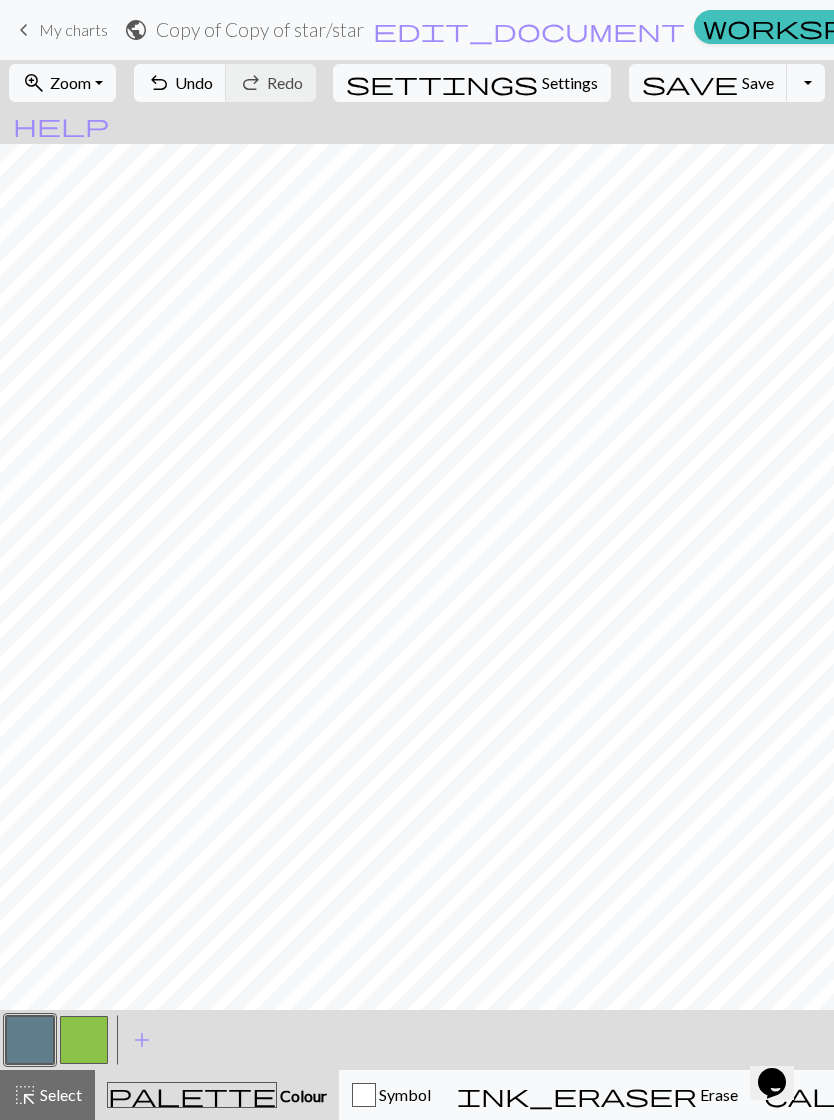 click at bounding box center (84, 1040) 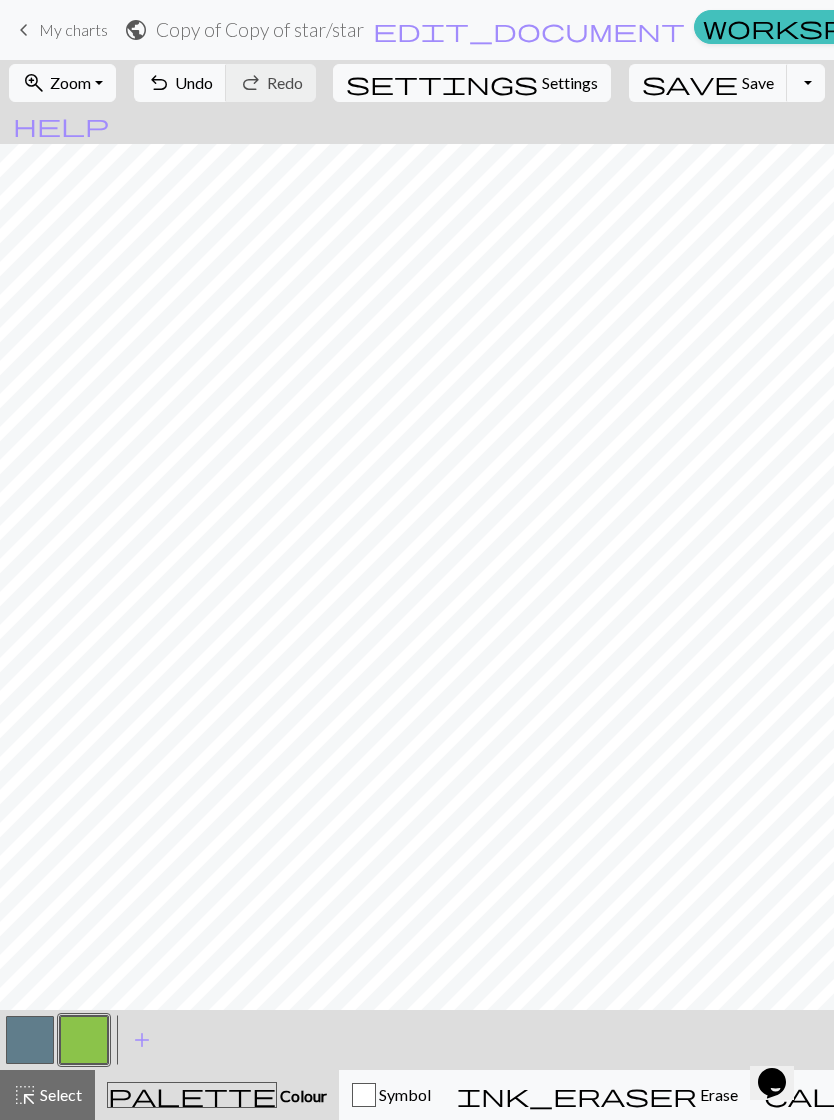click at bounding box center (30, 1040) 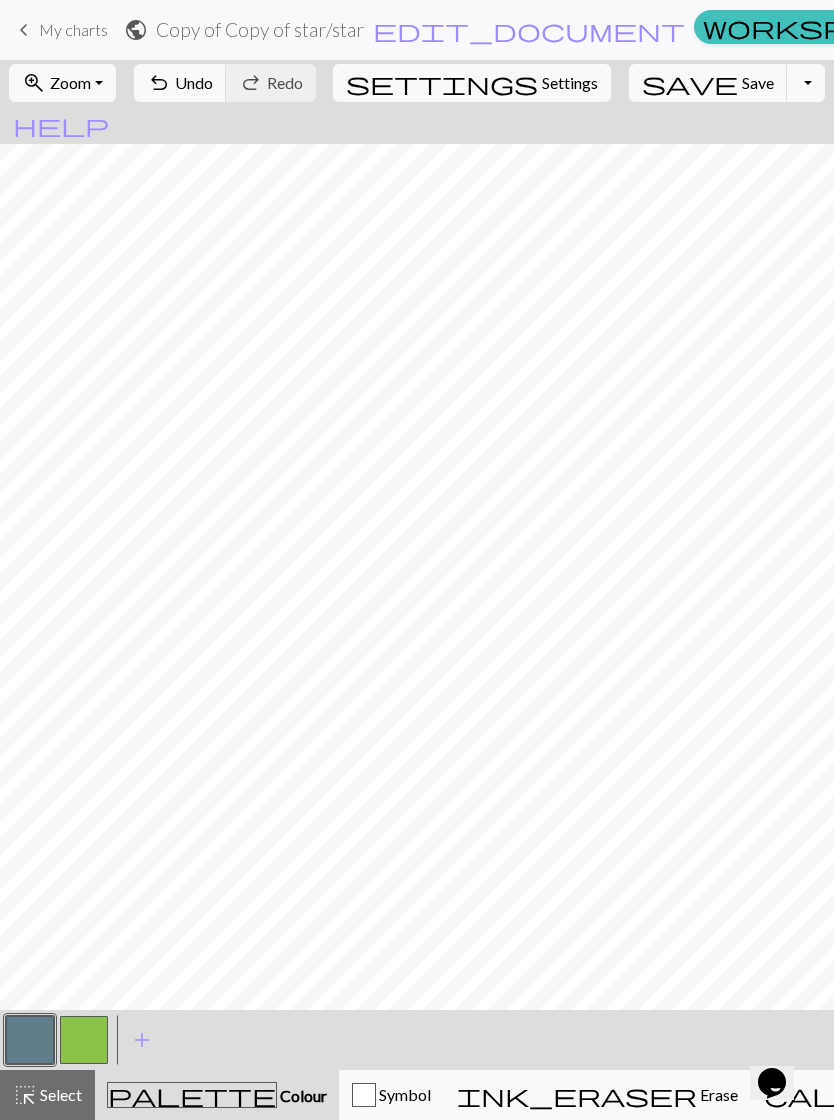 click at bounding box center (84, 1040) 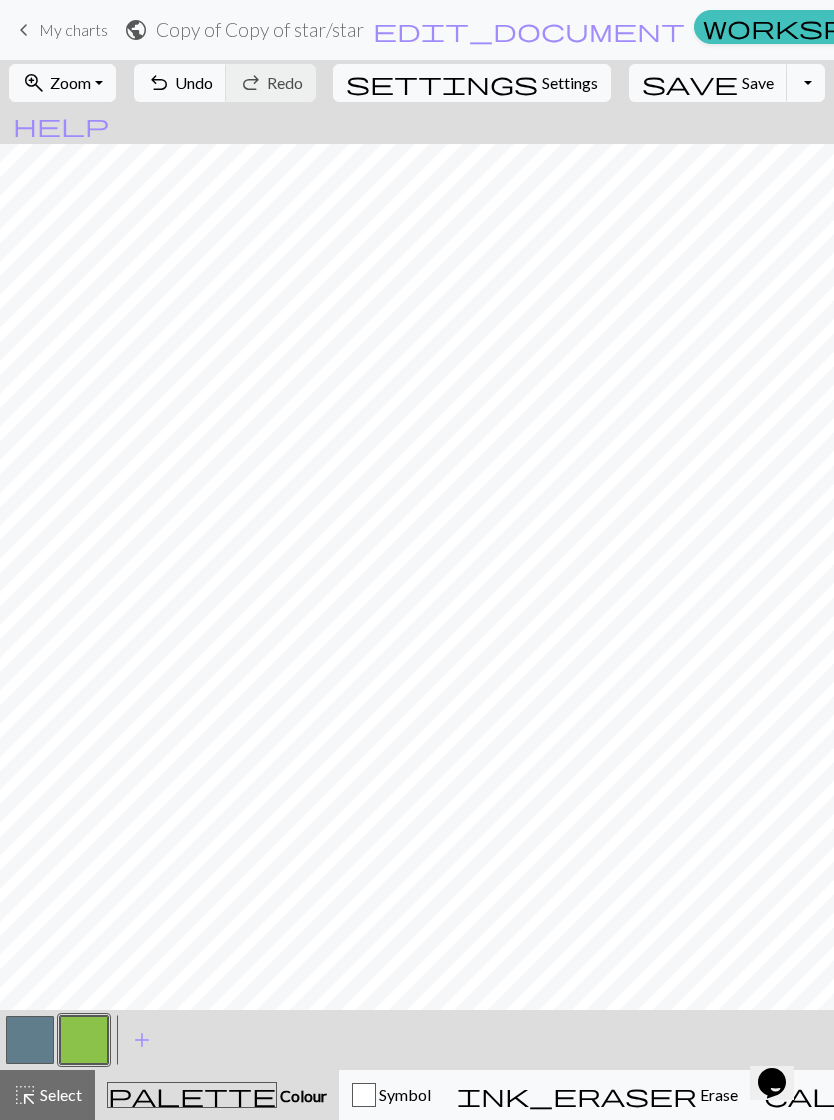 click at bounding box center (30, 1040) 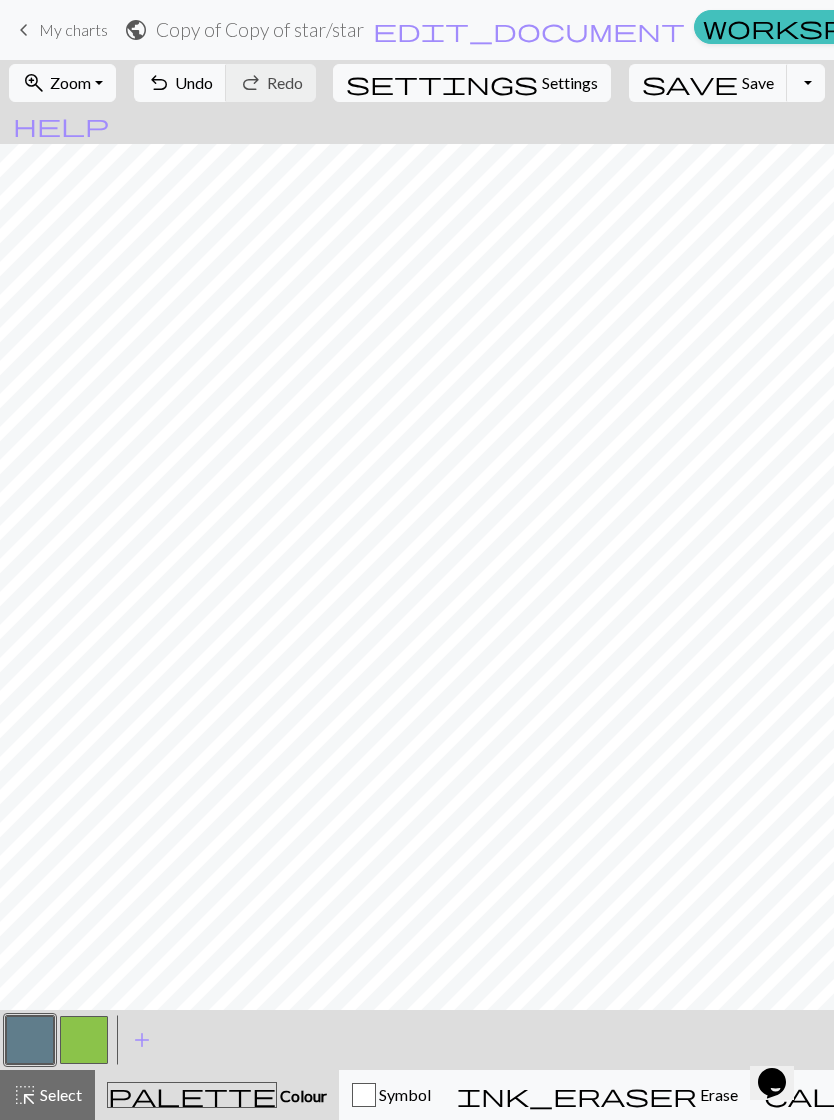 click at bounding box center [84, 1040] 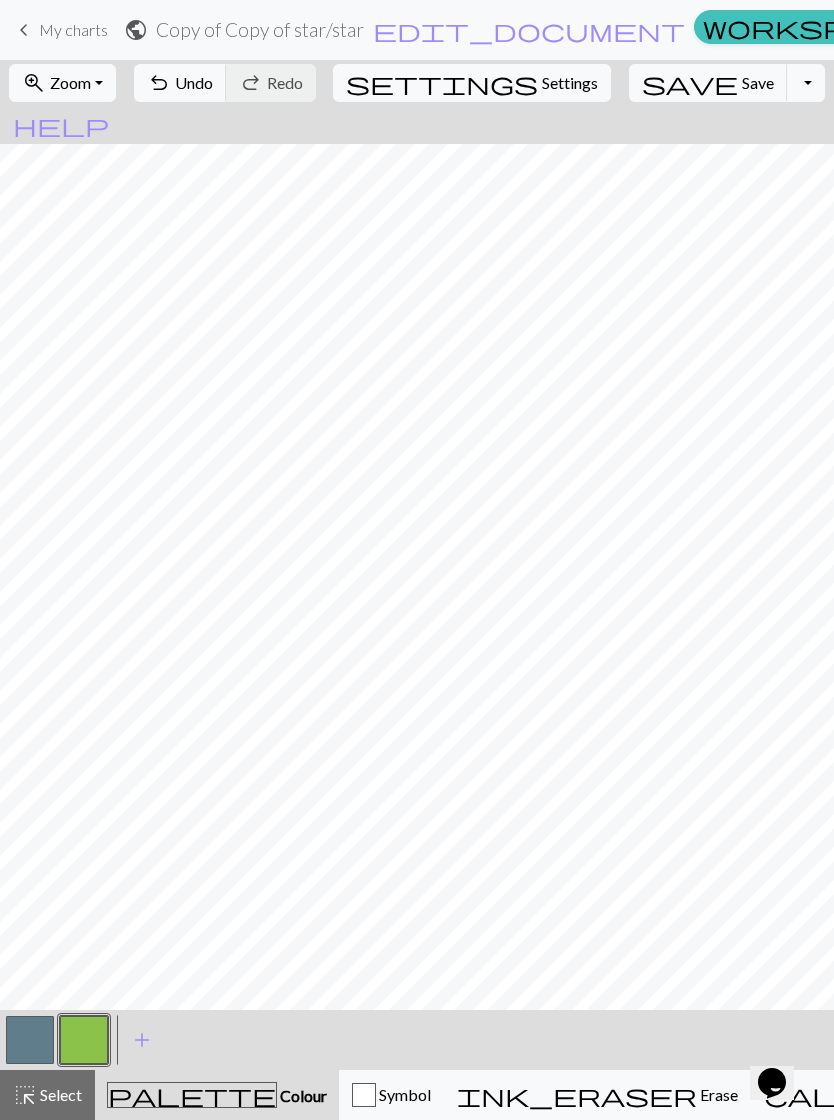 click at bounding box center [30, 1040] 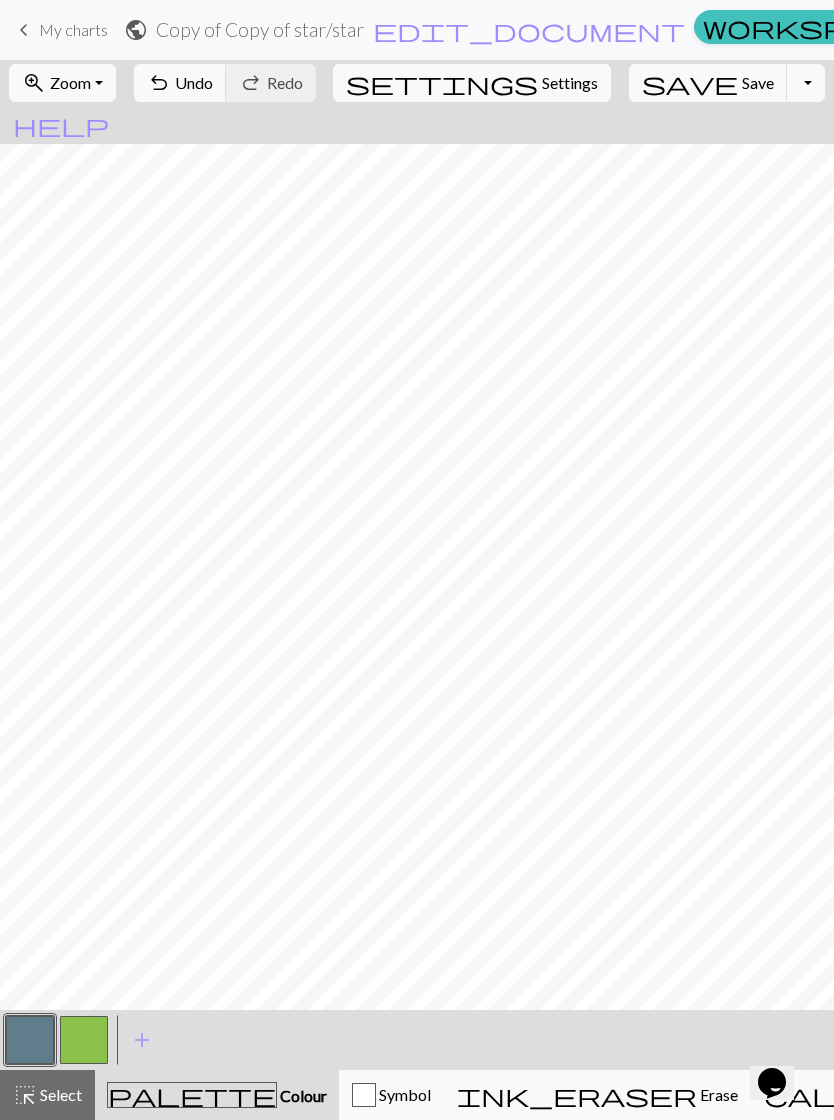 click at bounding box center (84, 1040) 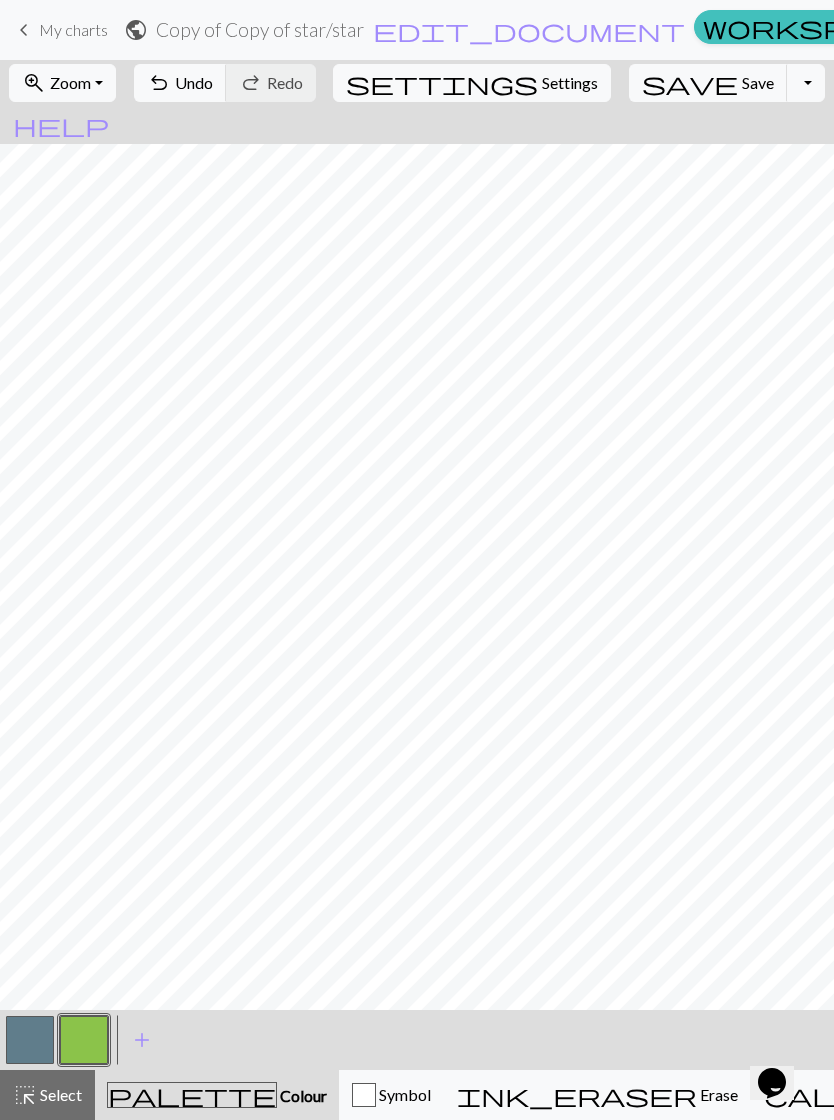 click at bounding box center (30, 1040) 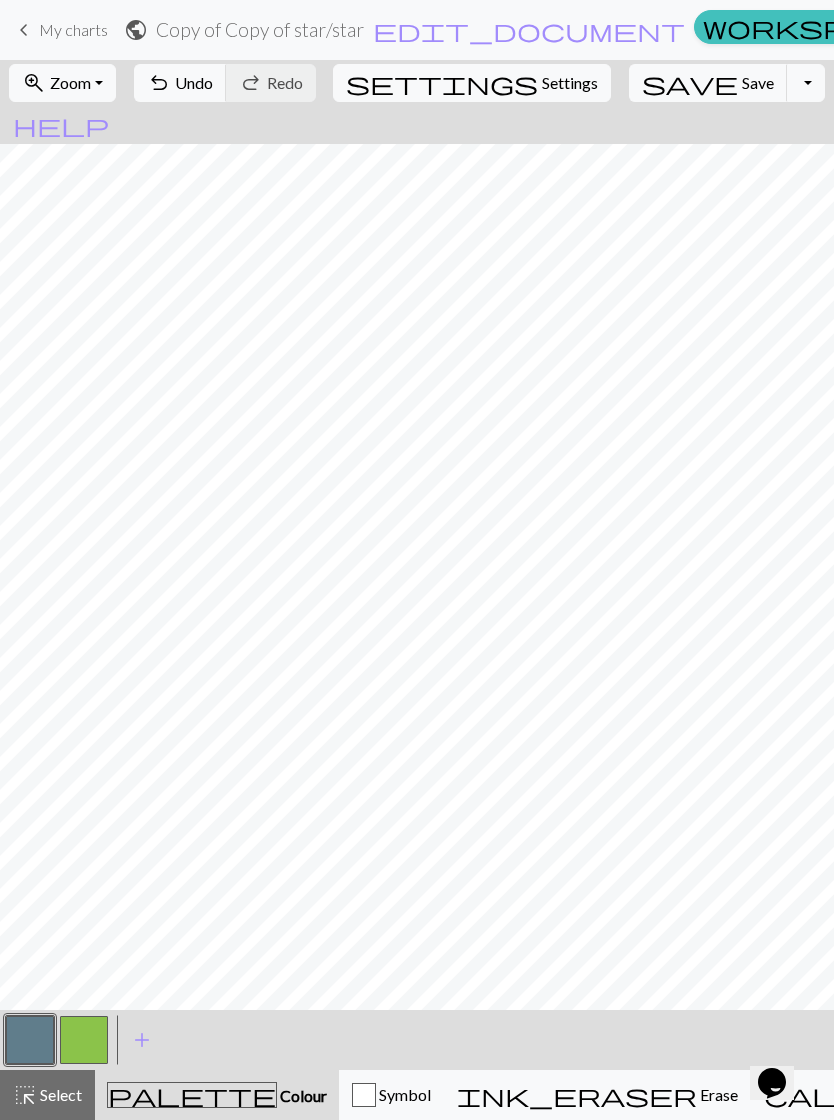 click on "keyboard_arrow_left" at bounding box center (24, 30) 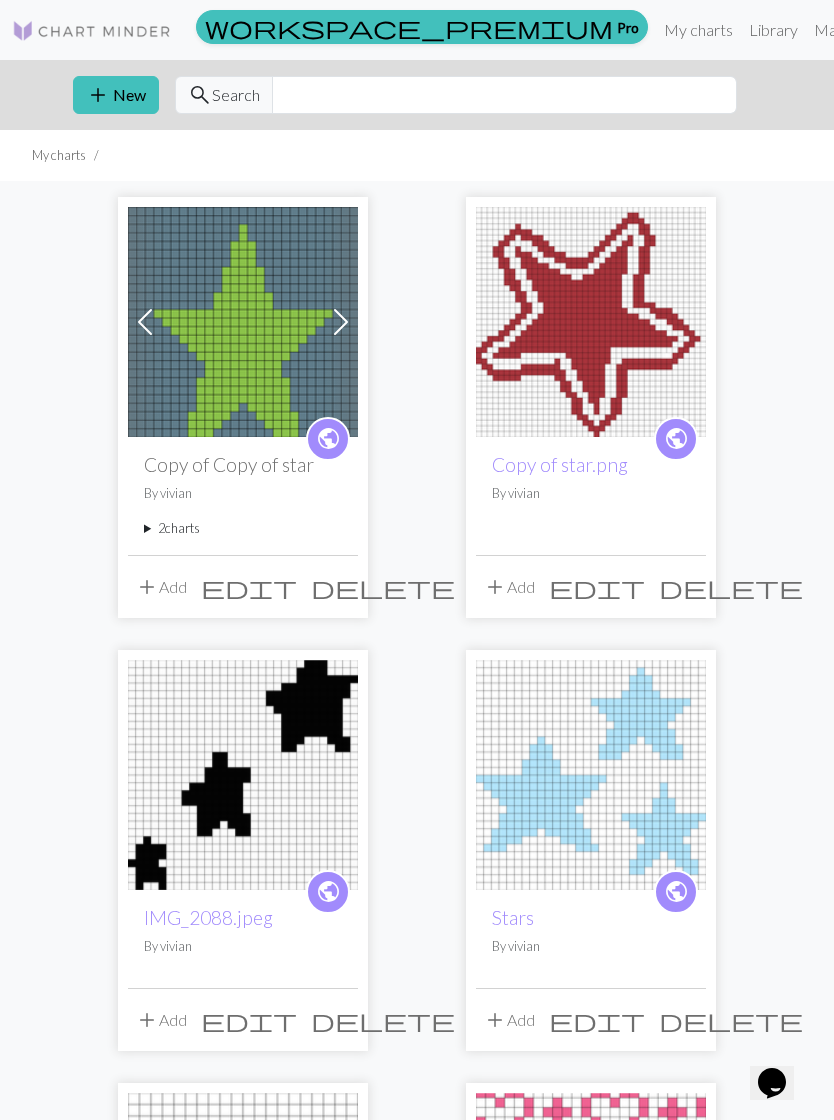 click at bounding box center (591, 322) 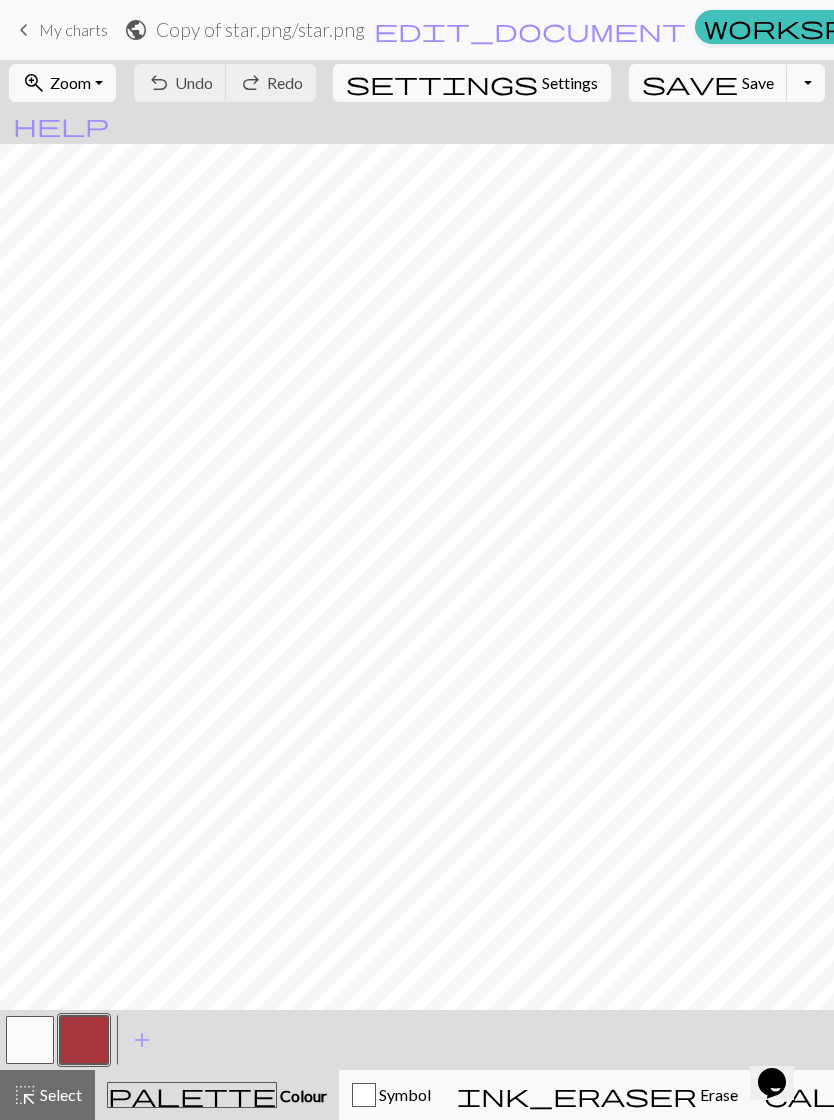 click on "Zoom" at bounding box center [70, 82] 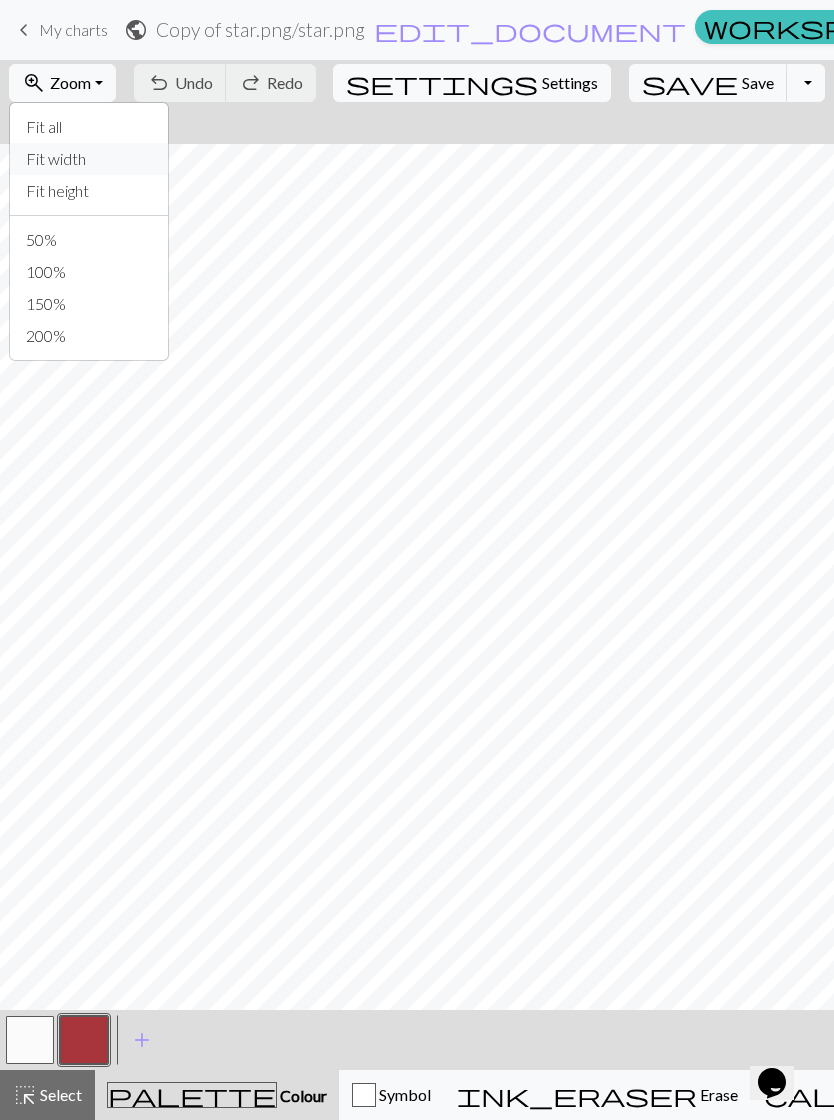 click on "Fit width" at bounding box center (89, 159) 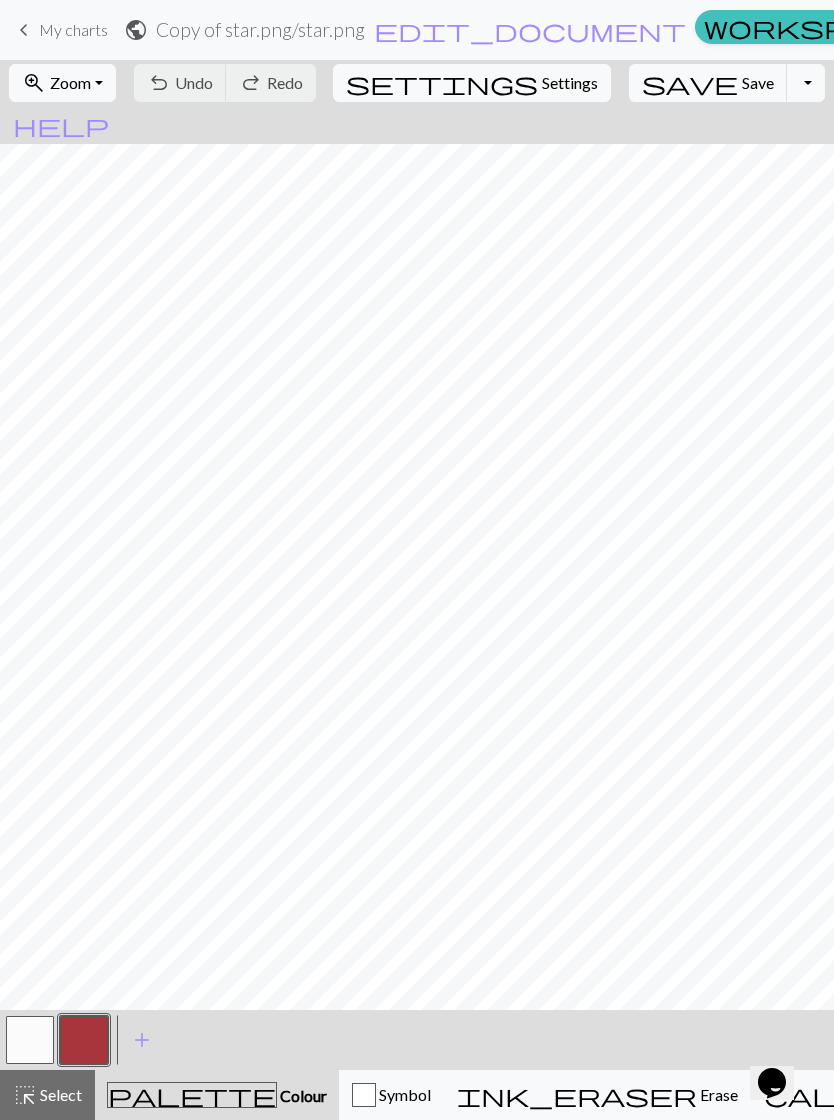 click on "keyboard_arrow_left" at bounding box center (24, 30) 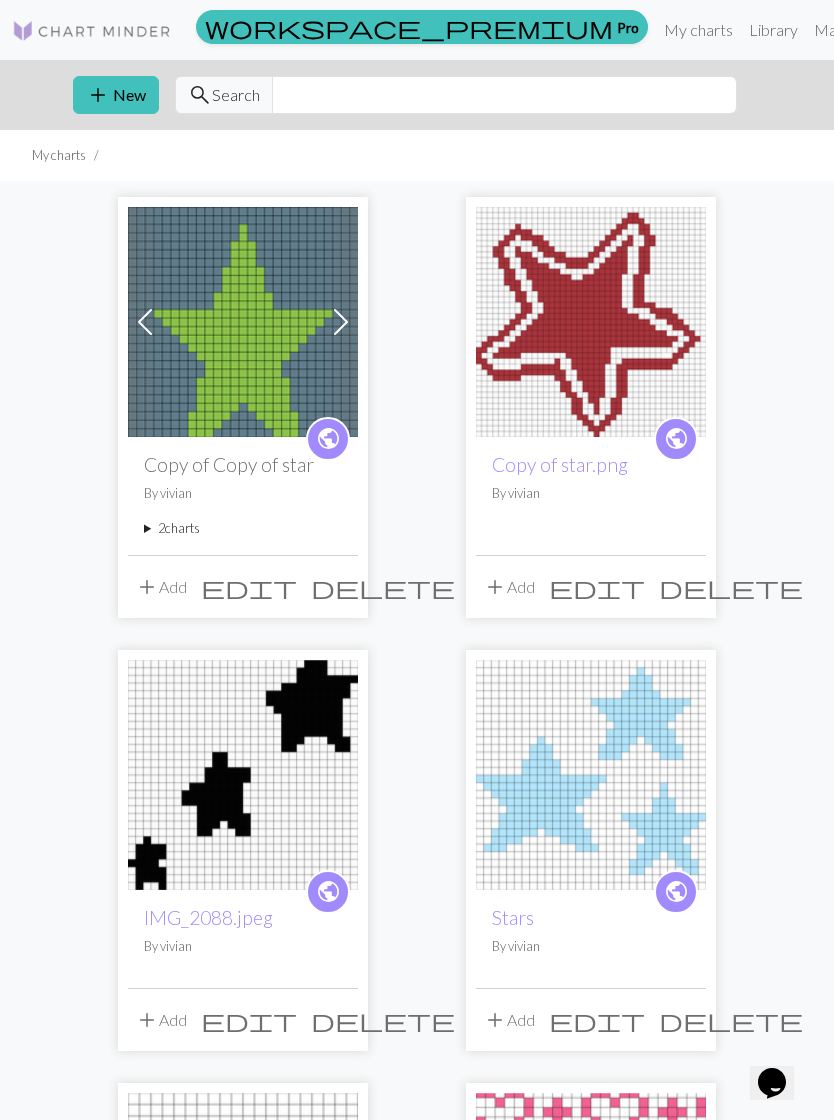 click at bounding box center (243, 322) 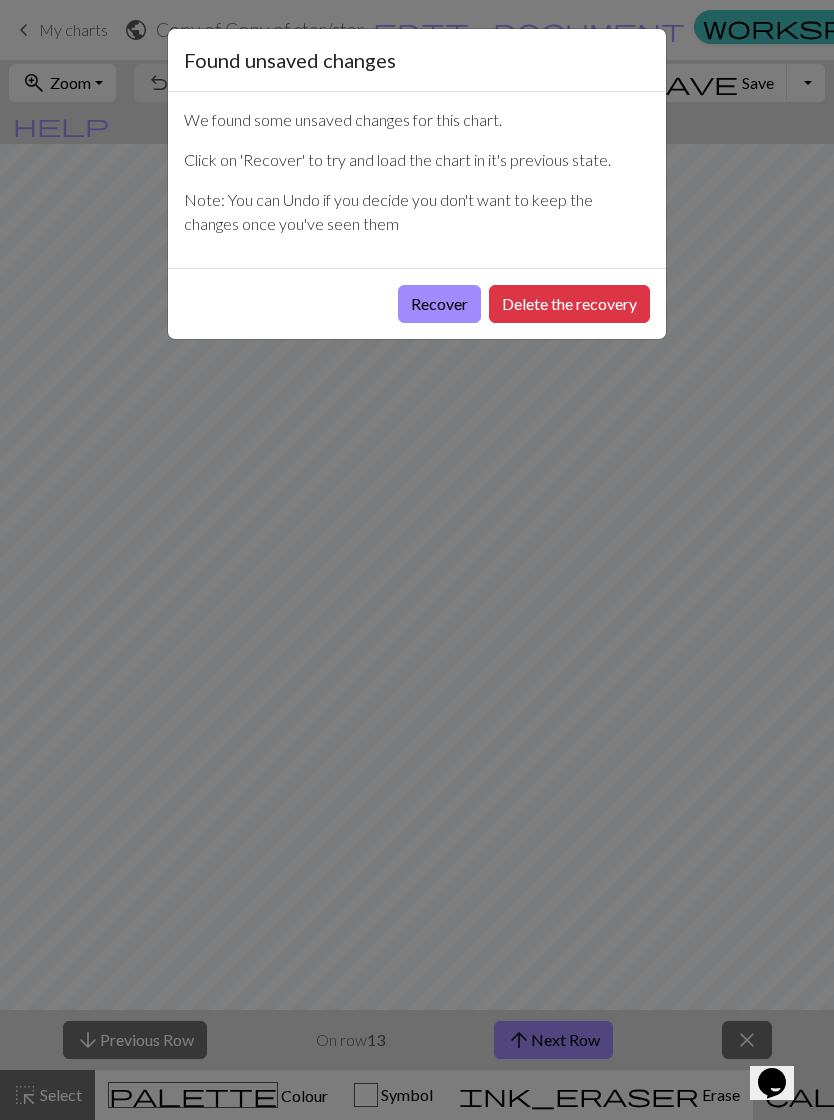 click on "Recover" at bounding box center [439, 304] 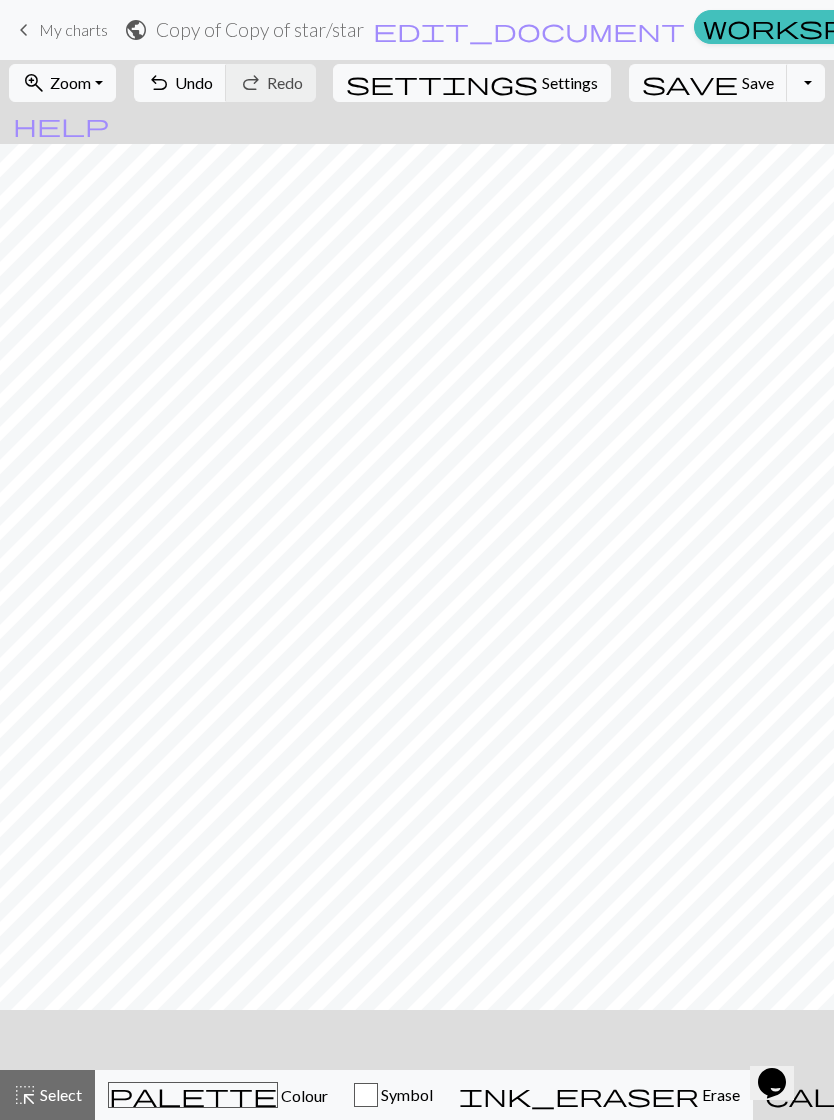 click on "Select" at bounding box center (59, 1094) 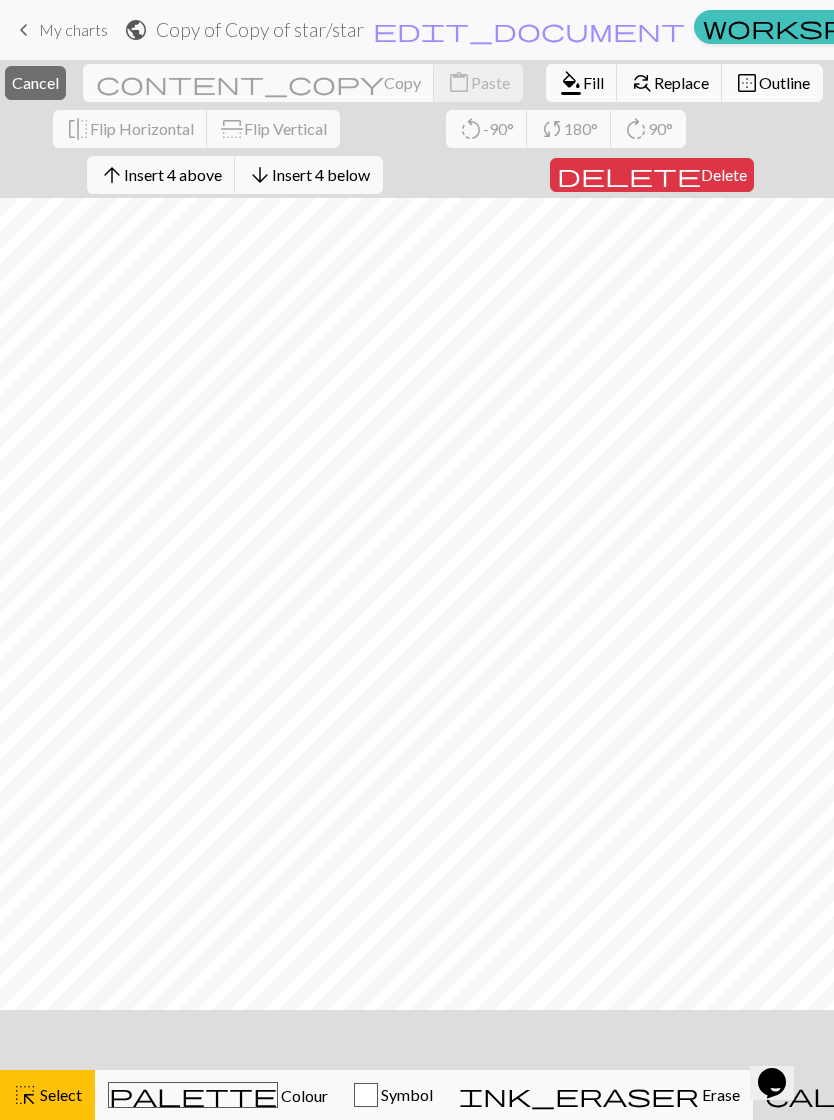 click on "Erase" at bounding box center (719, 1094) 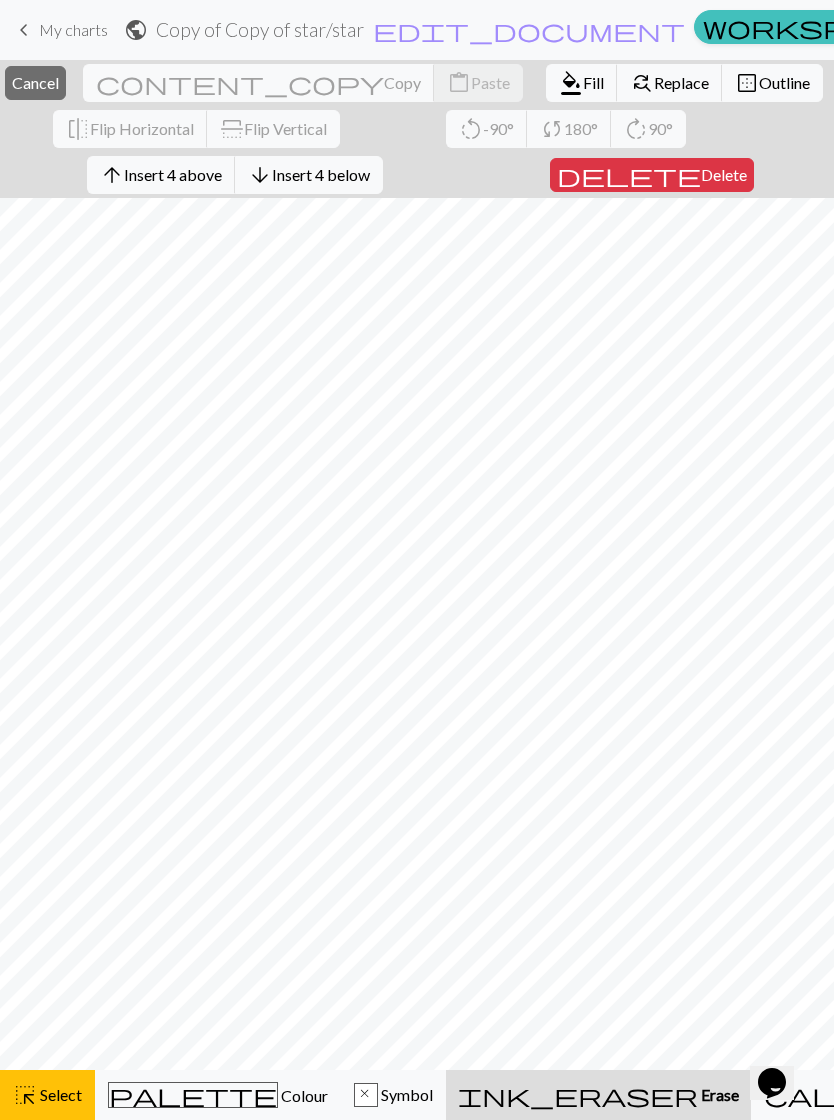 click on "Delete" at bounding box center [724, 174] 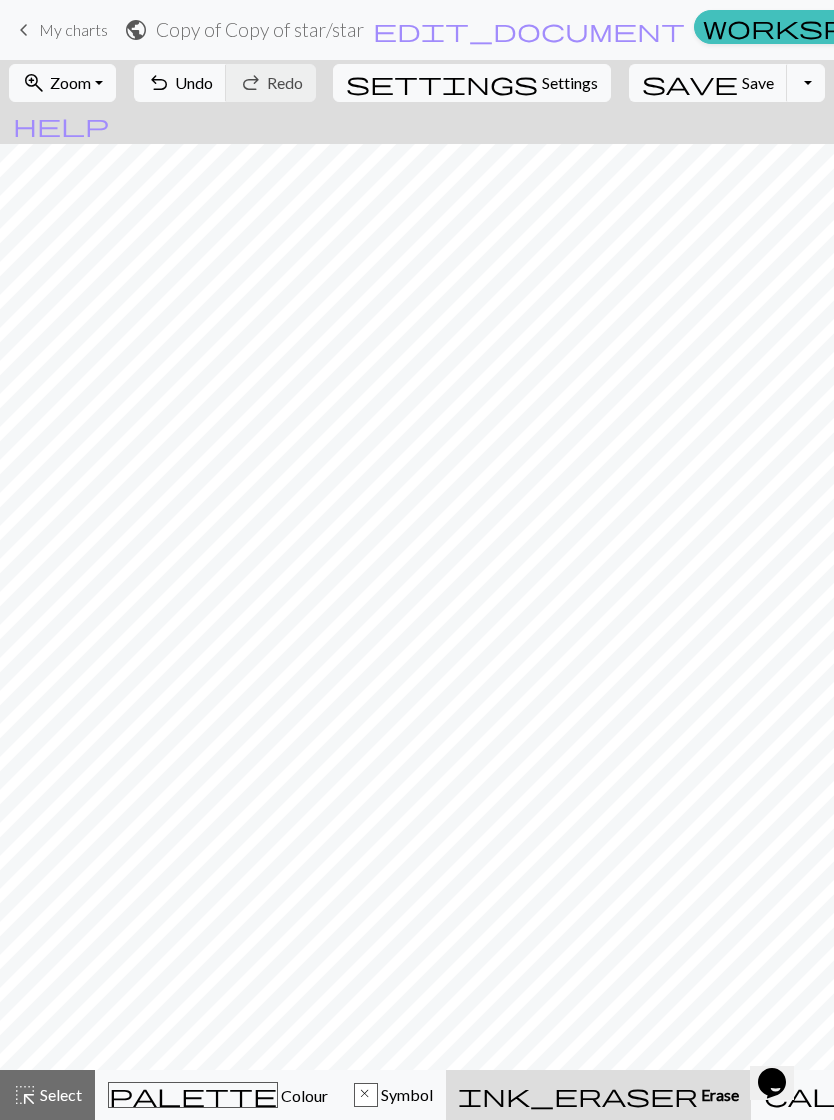 click on "Select" at bounding box center [59, 1094] 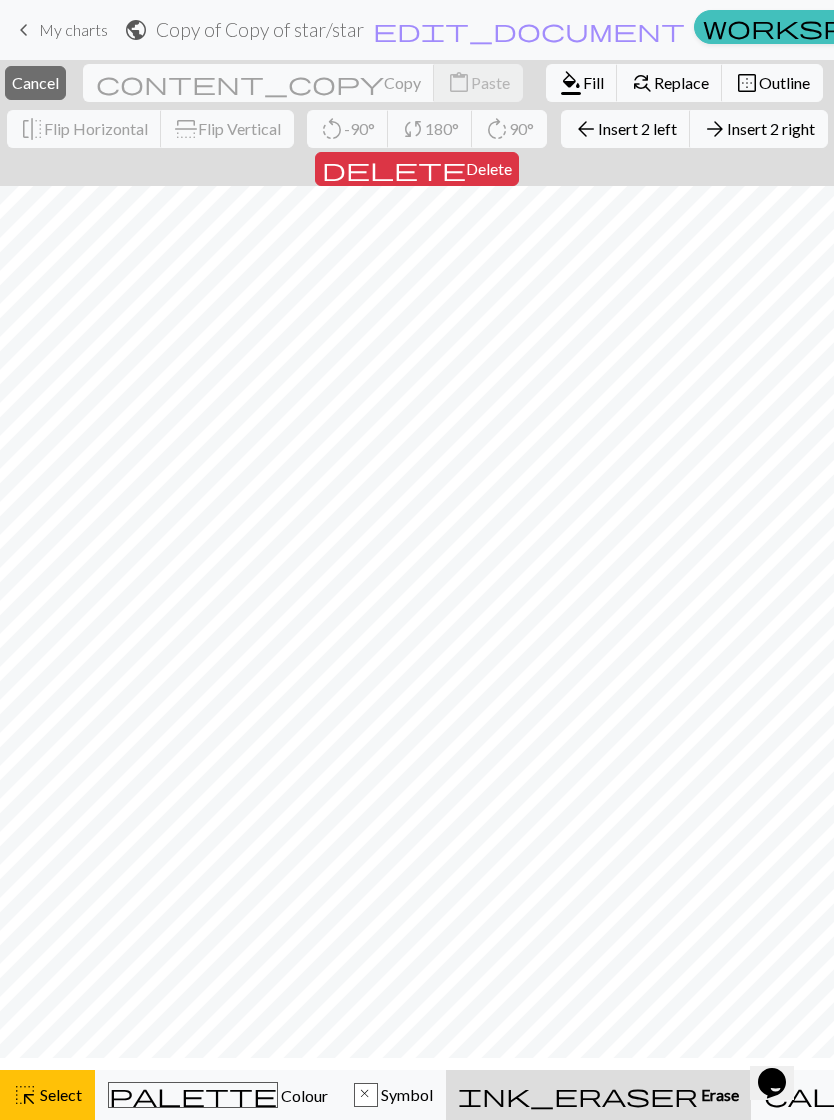 click on "delete  Delete" at bounding box center (417, 169) 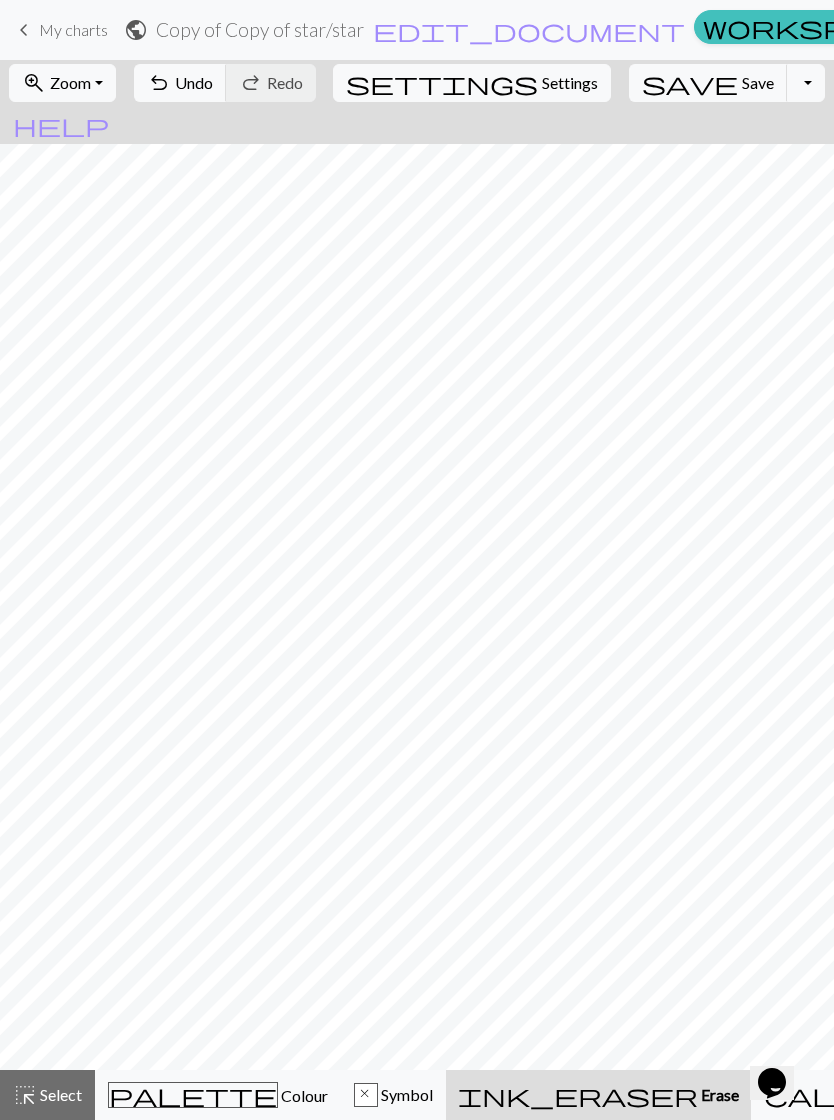 click on "Select" at bounding box center [59, 1094] 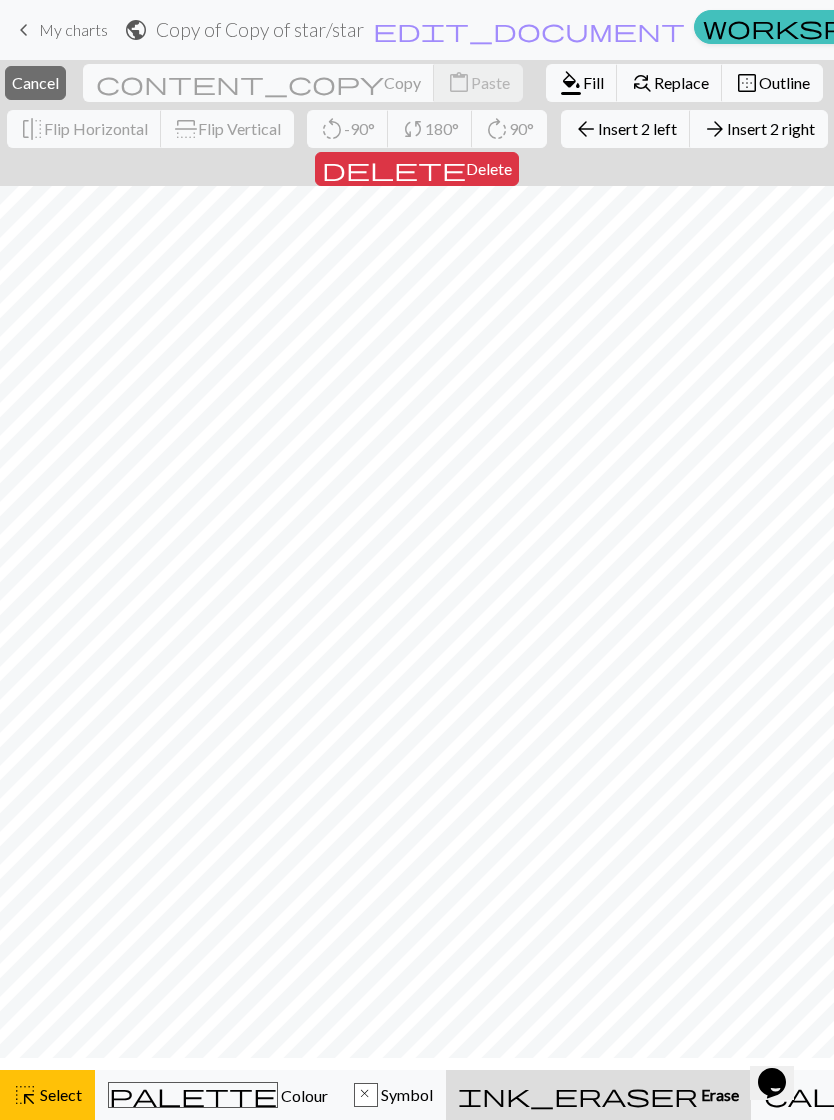 click on "delete  Delete" at bounding box center [417, 169] 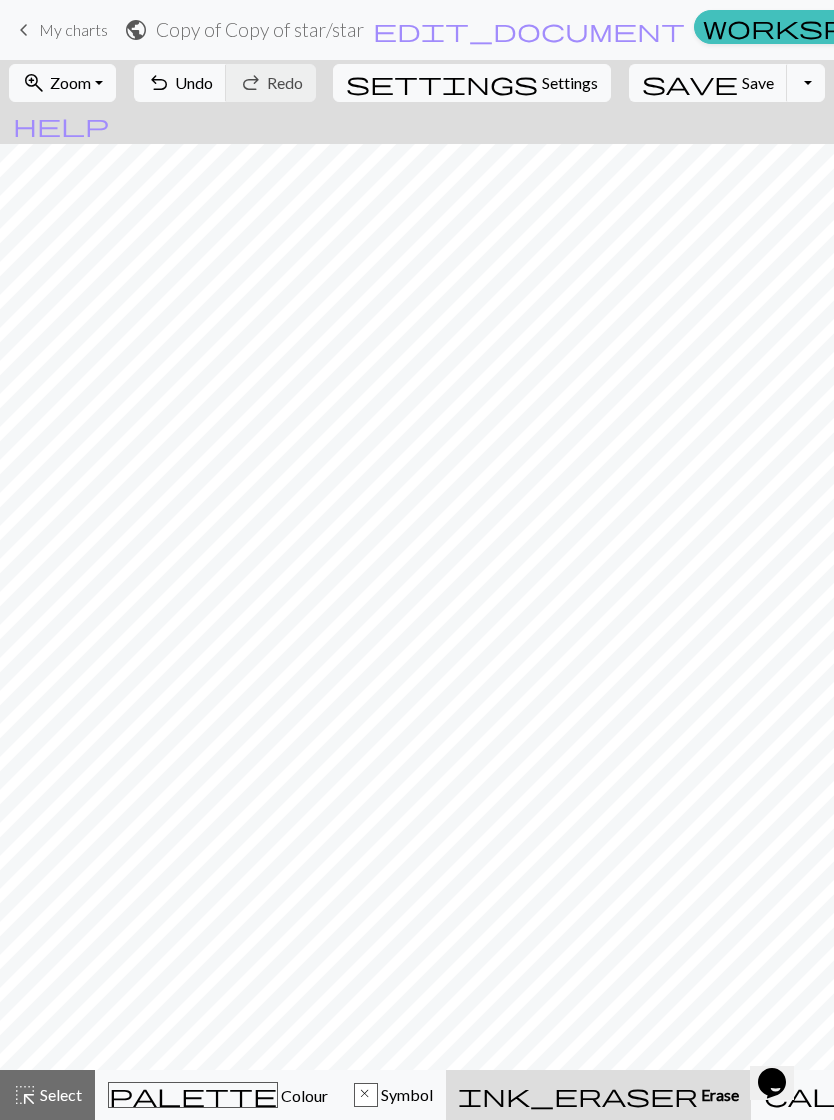 click on "highlight_alt   Select   Select" at bounding box center (47, 1095) 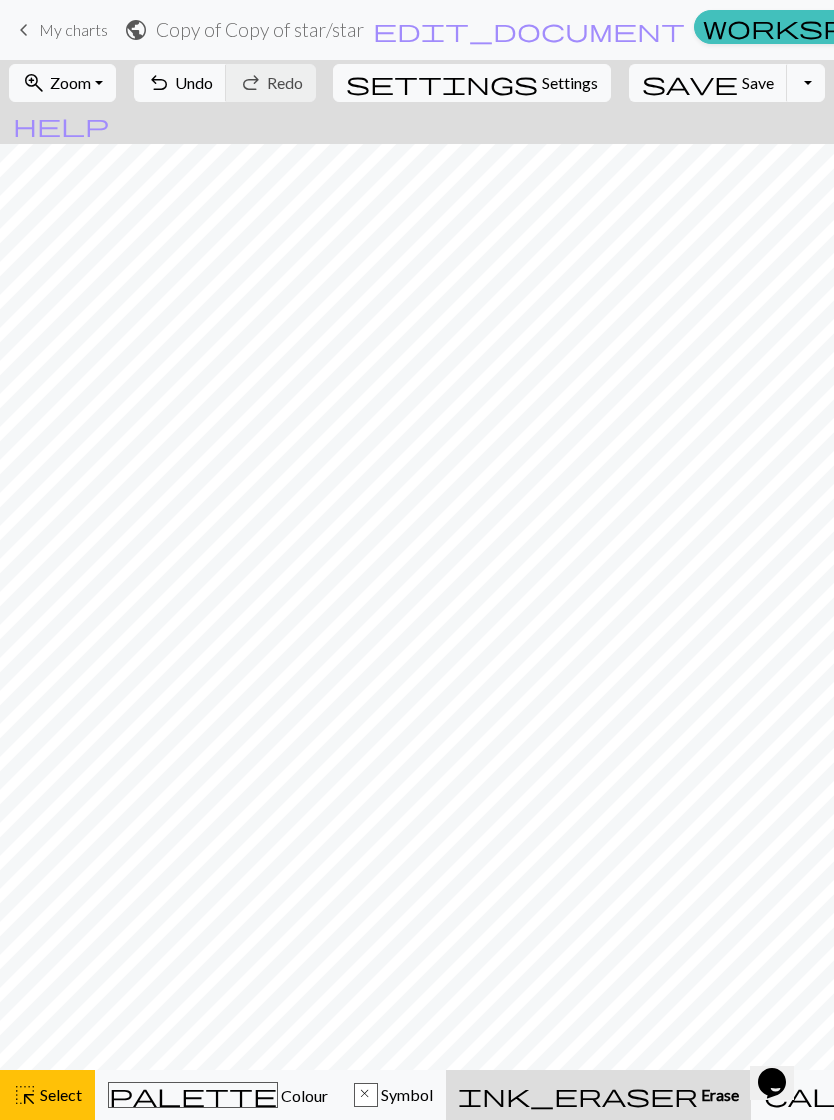 click on "Colour" at bounding box center (303, 1095) 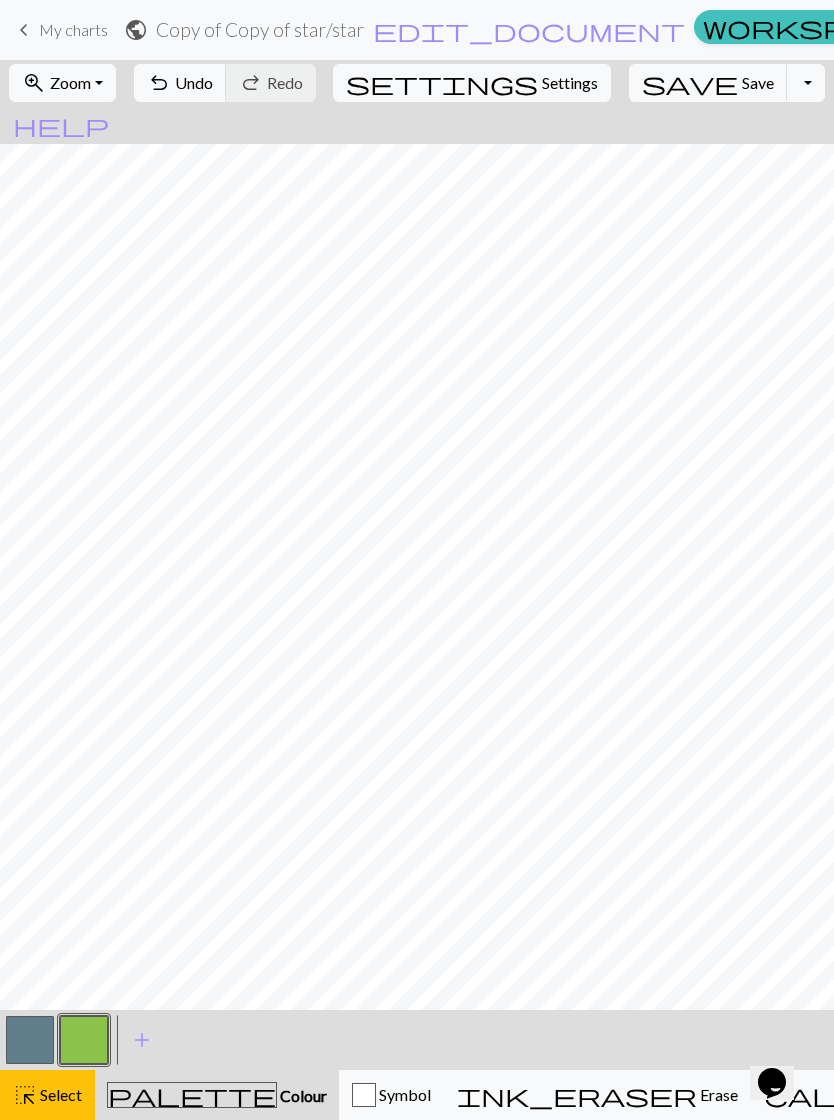 click at bounding box center (30, 1040) 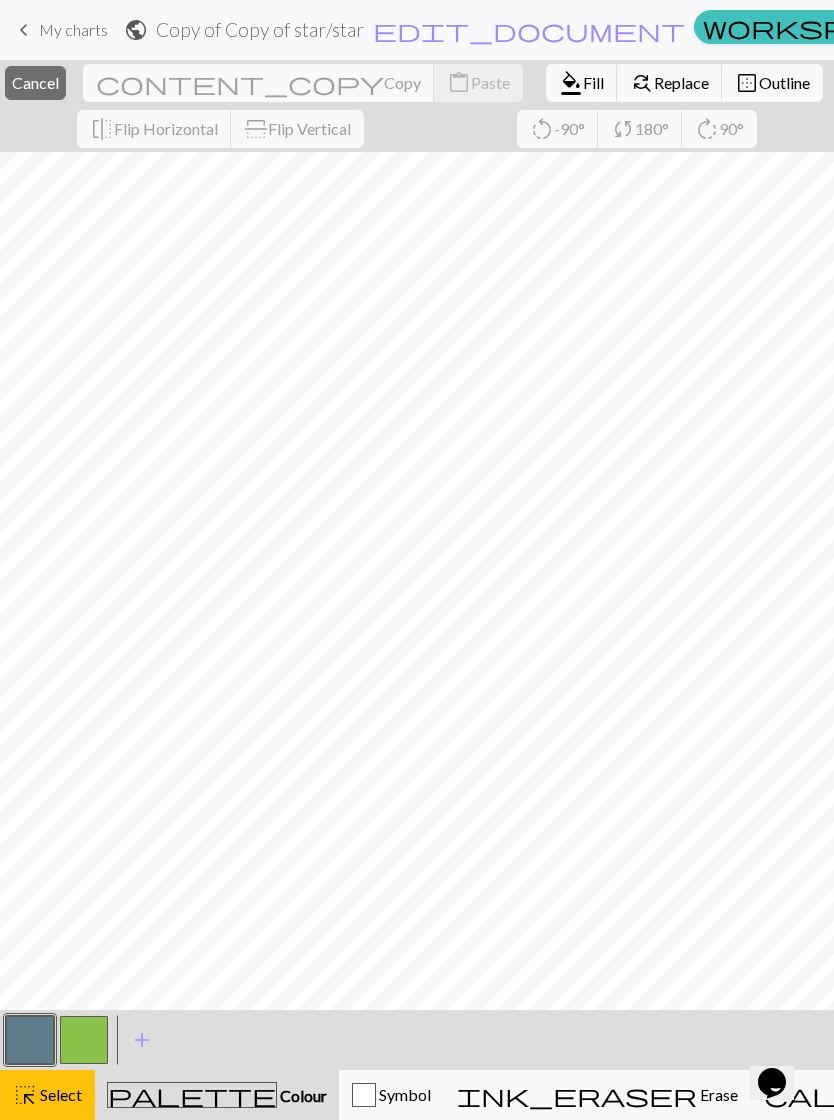 click on "Select" at bounding box center (59, 1094) 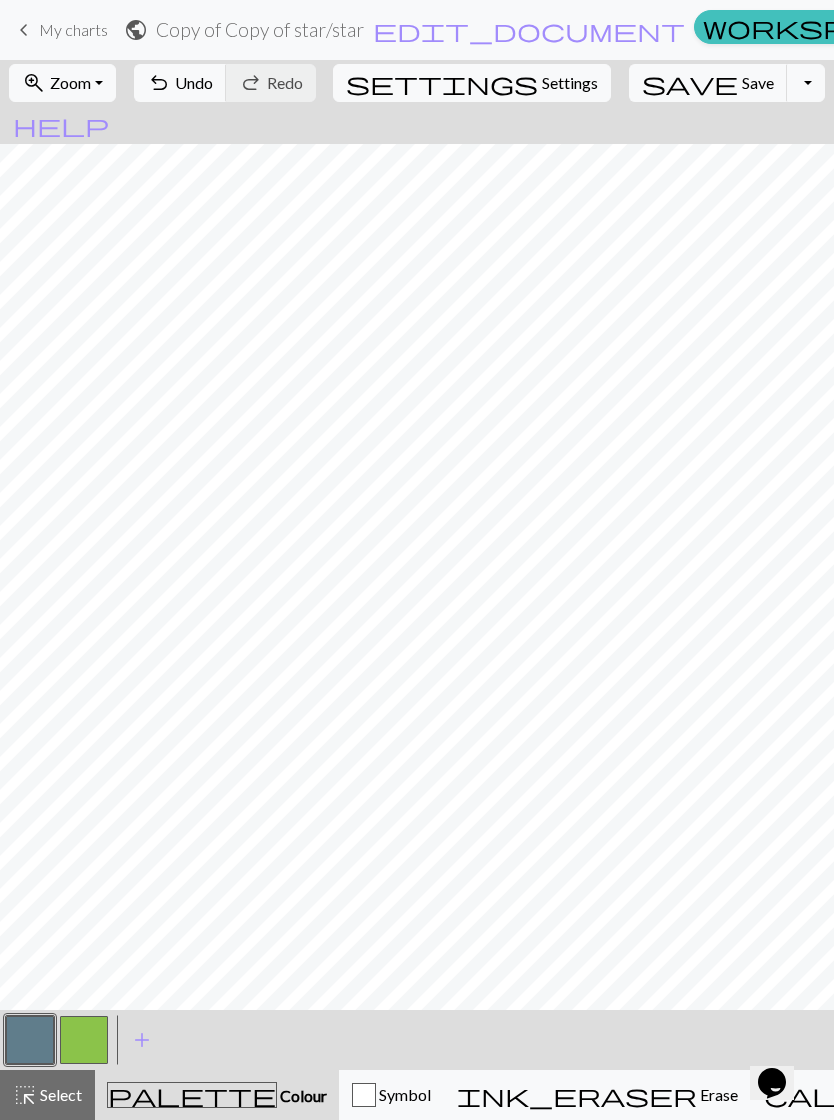click on "undo" at bounding box center (159, 83) 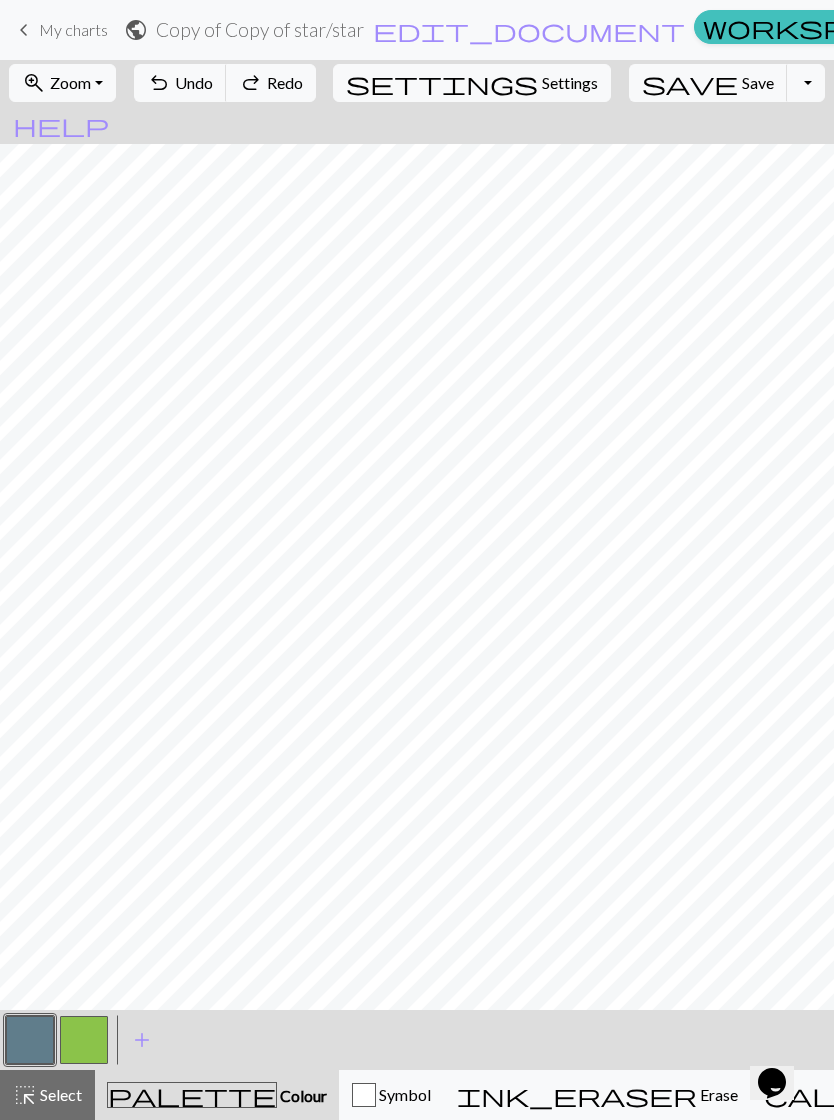 click on "undo" at bounding box center (159, 83) 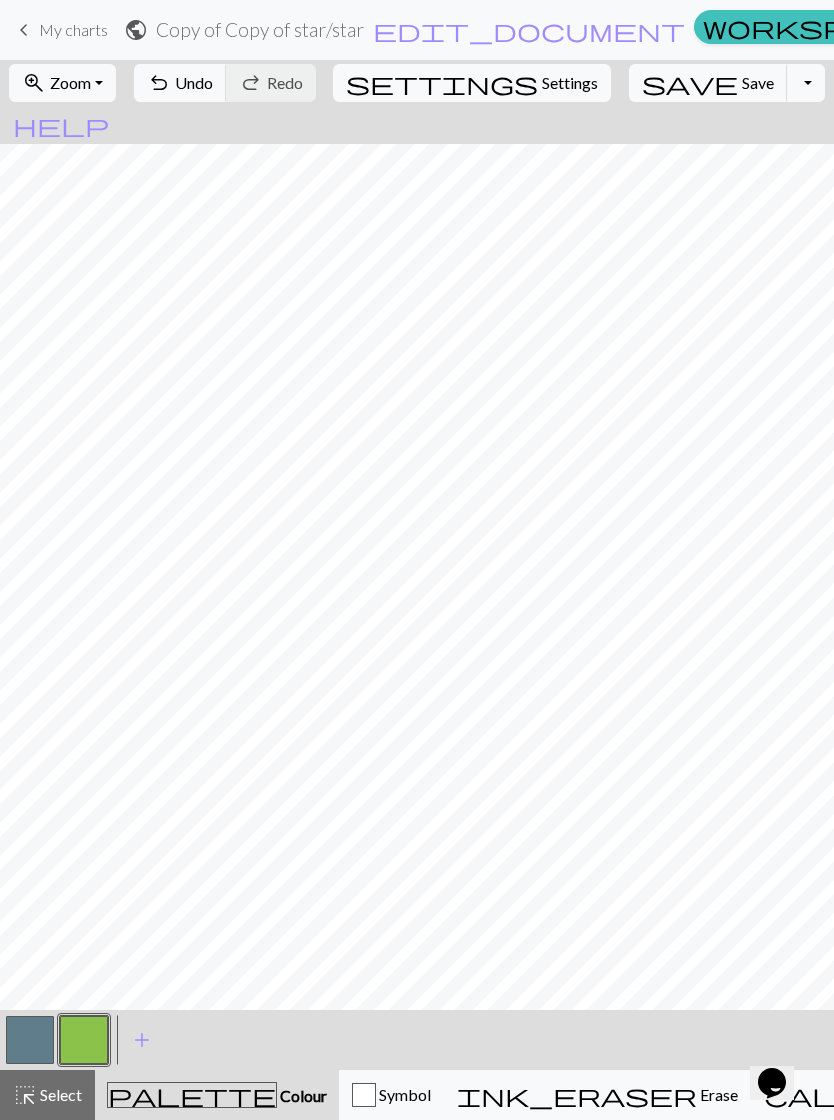 click on "Undo" at bounding box center (194, 82) 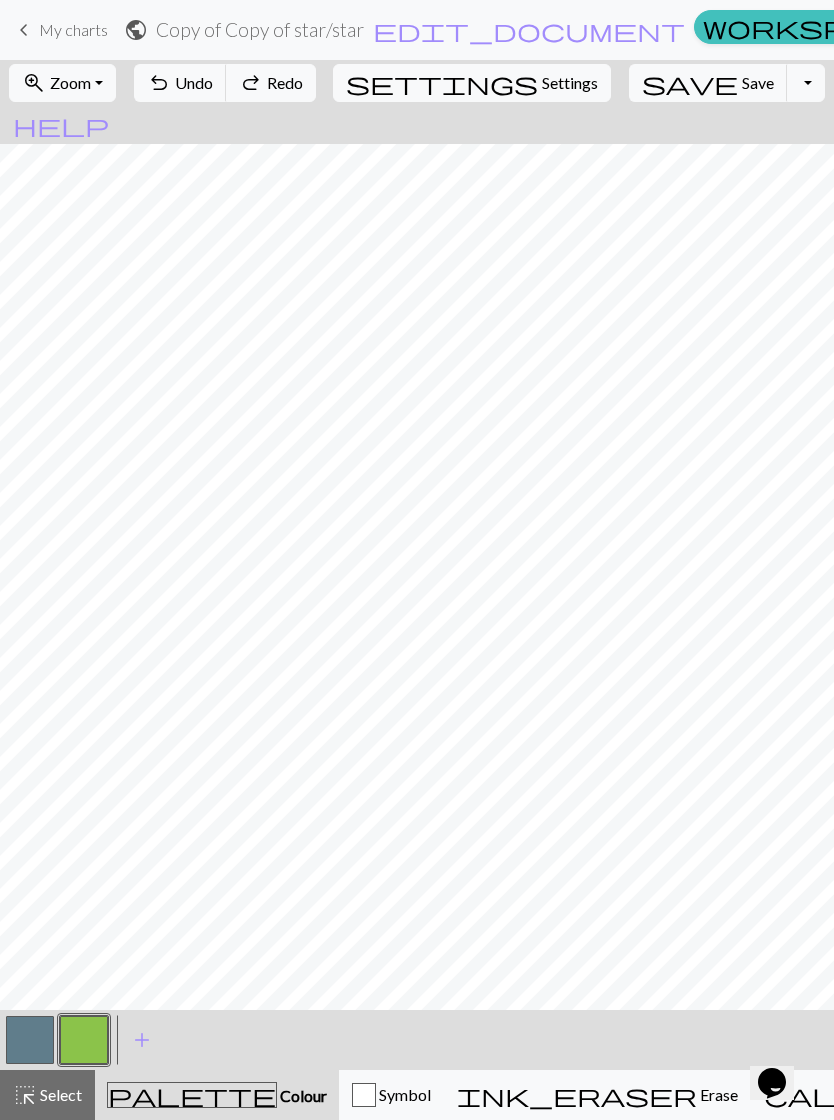 click on "Undo" at bounding box center (194, 82) 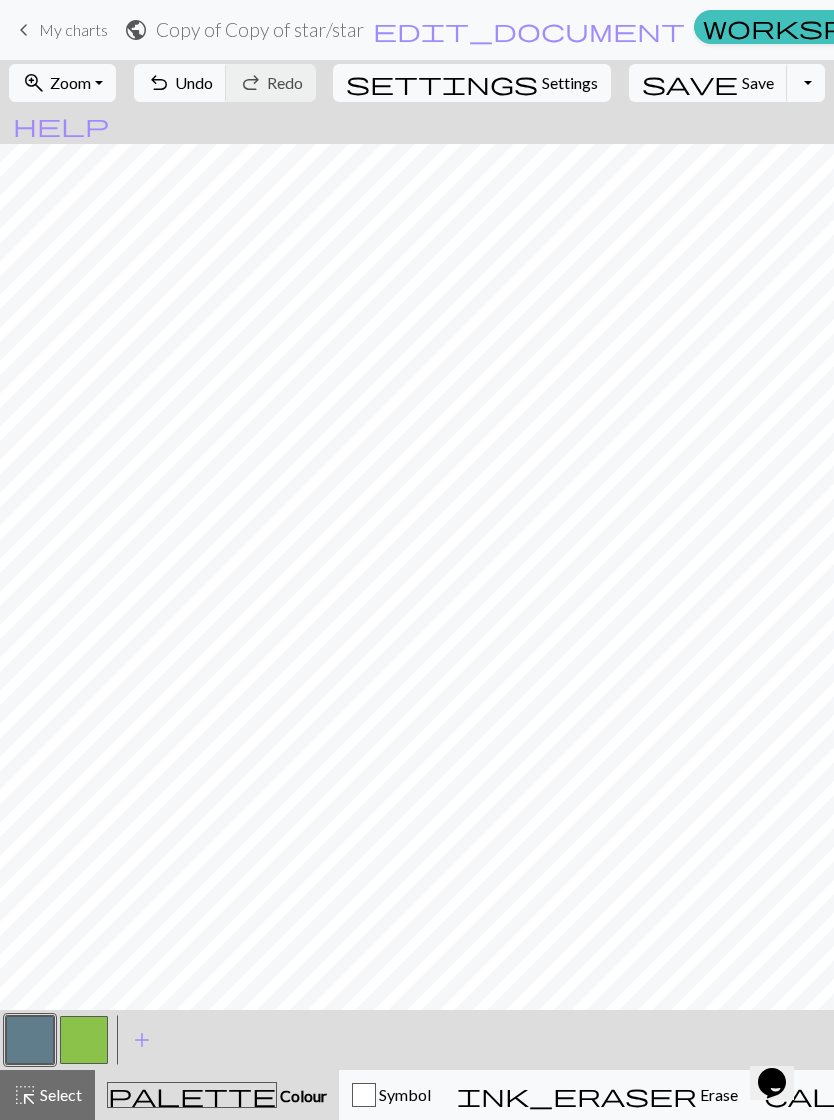 click at bounding box center [84, 1040] 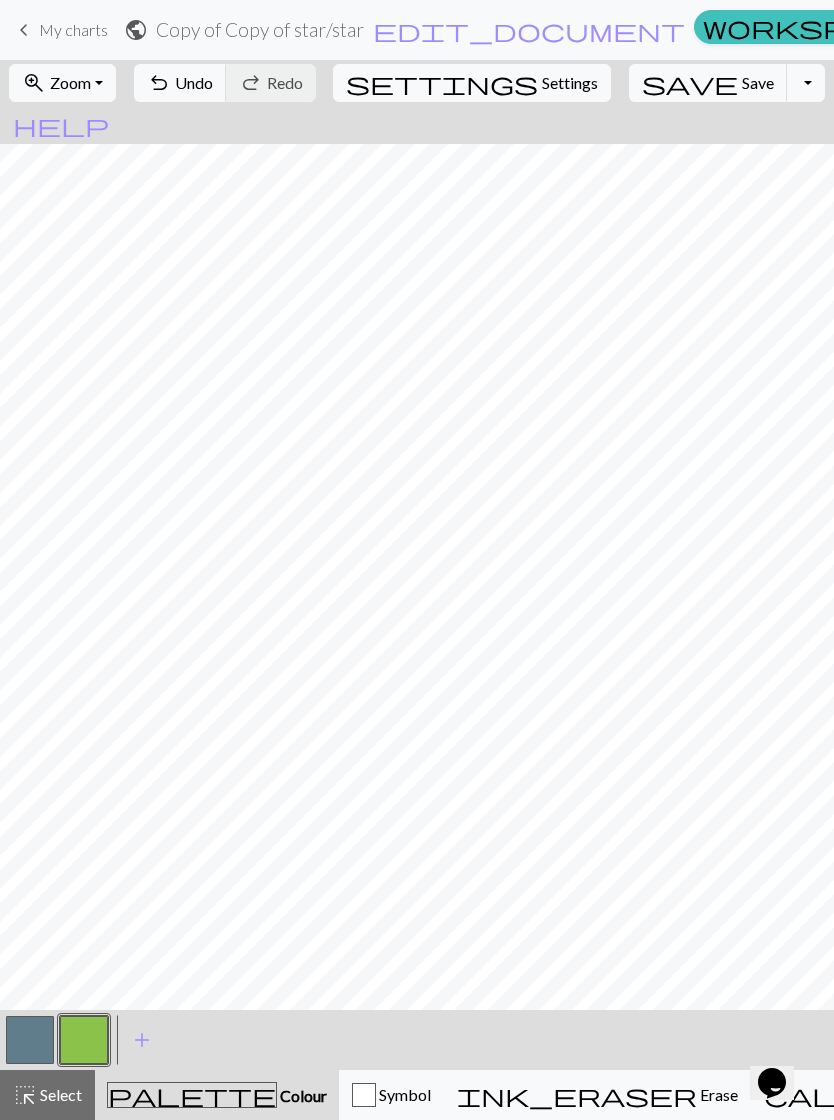click at bounding box center [30, 1040] 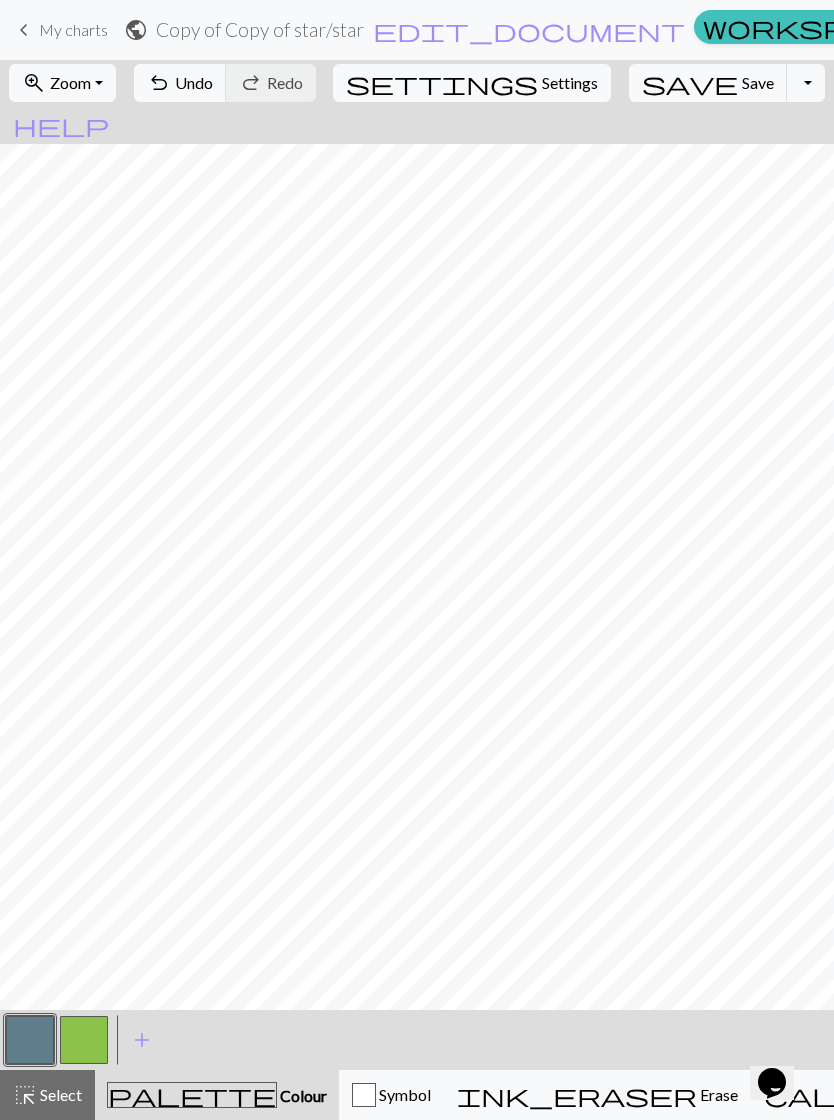 click at bounding box center [84, 1040] 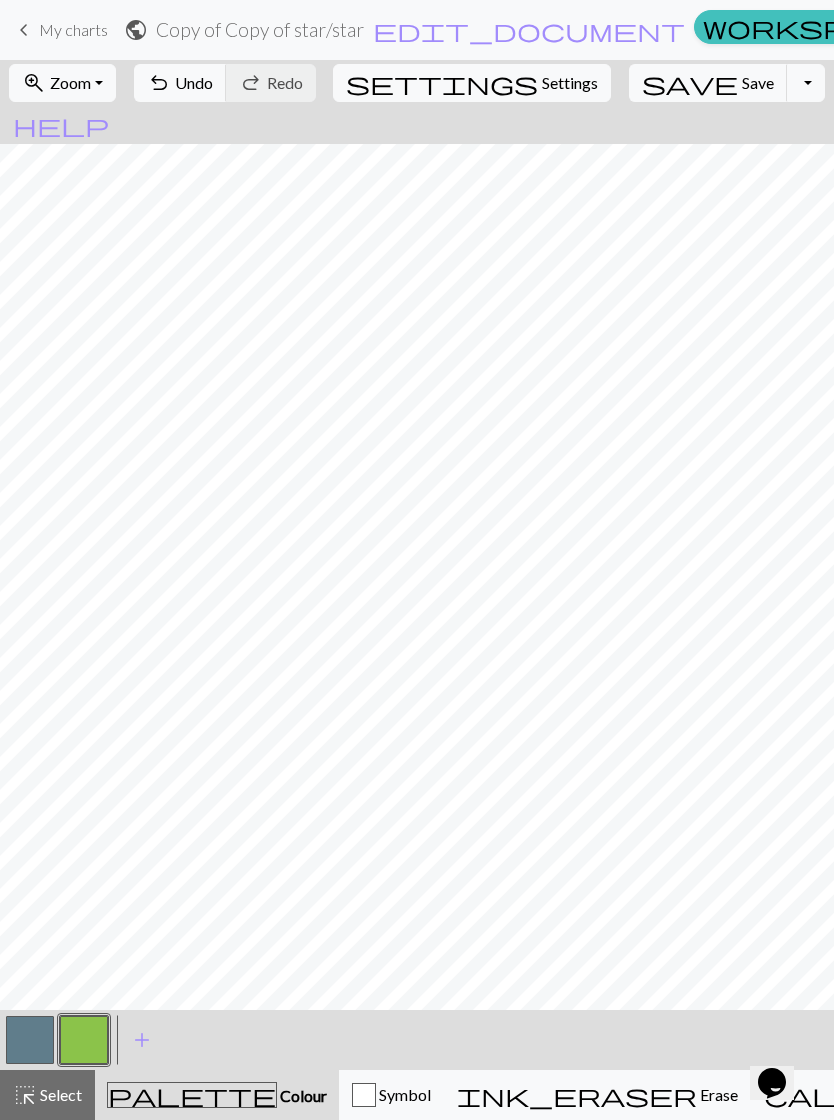 click at bounding box center [30, 1040] 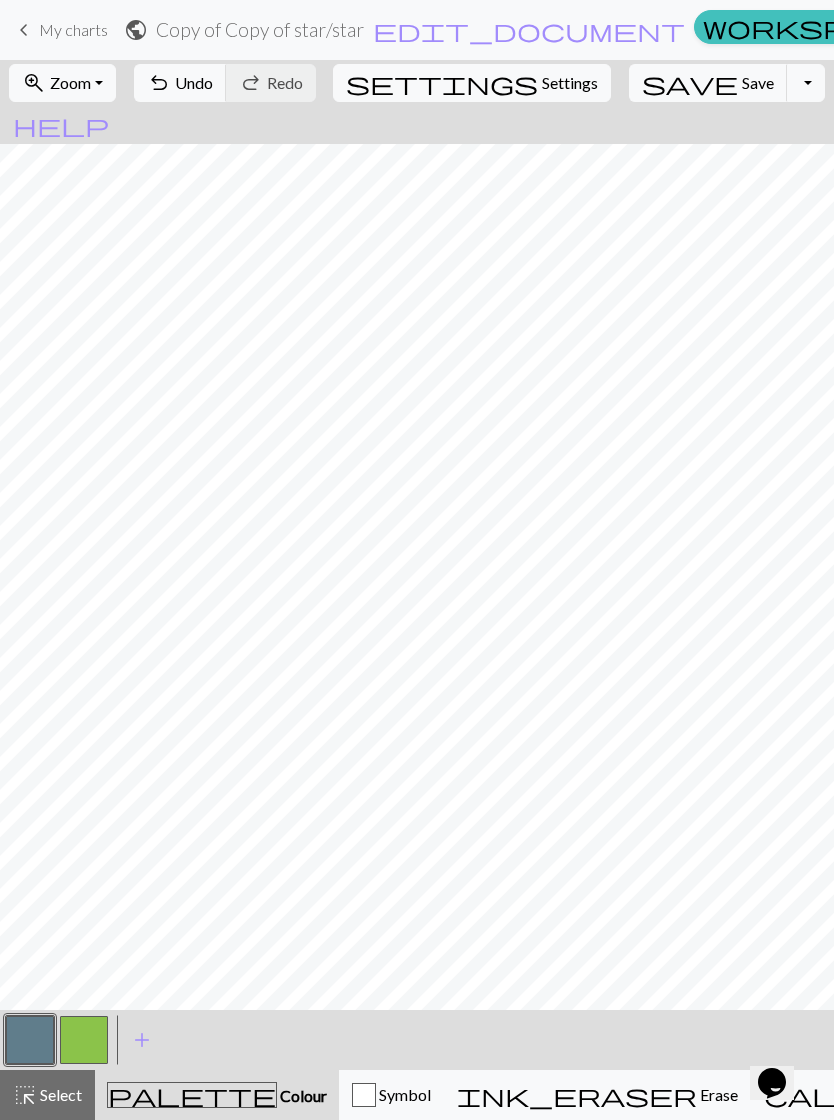 click on "Undo" at bounding box center (194, 82) 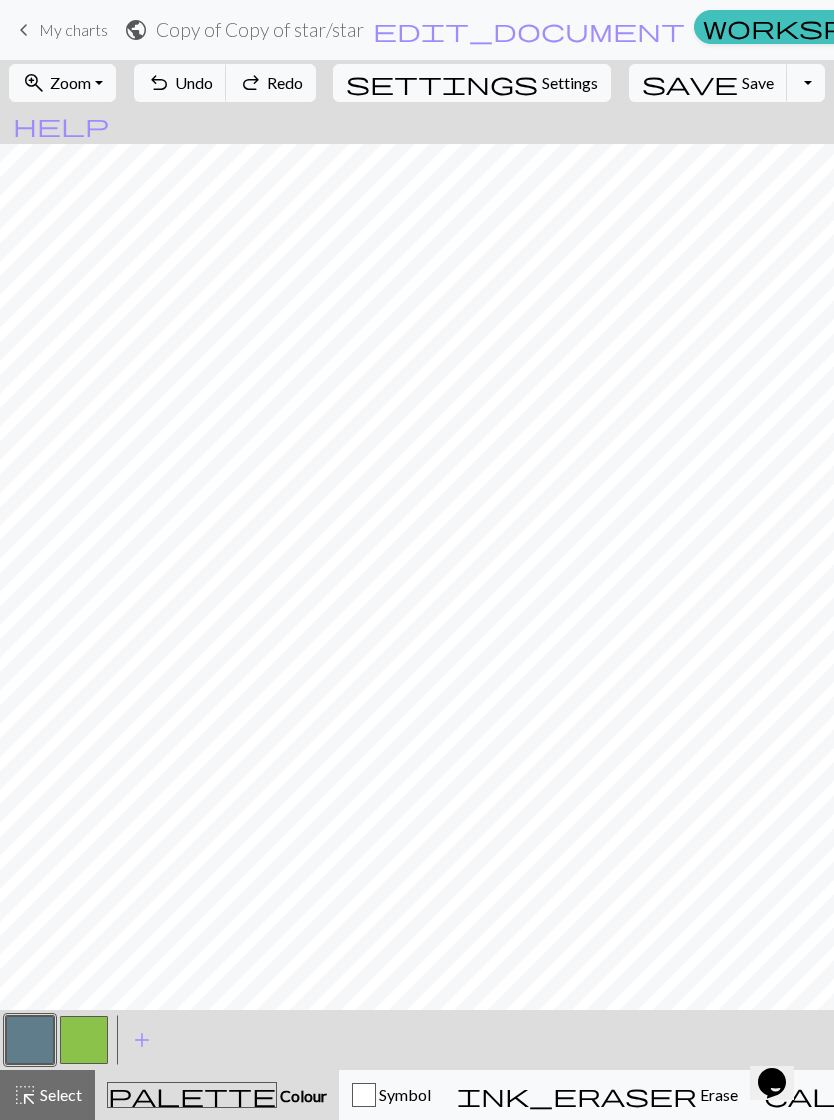 click on "Undo" at bounding box center (194, 82) 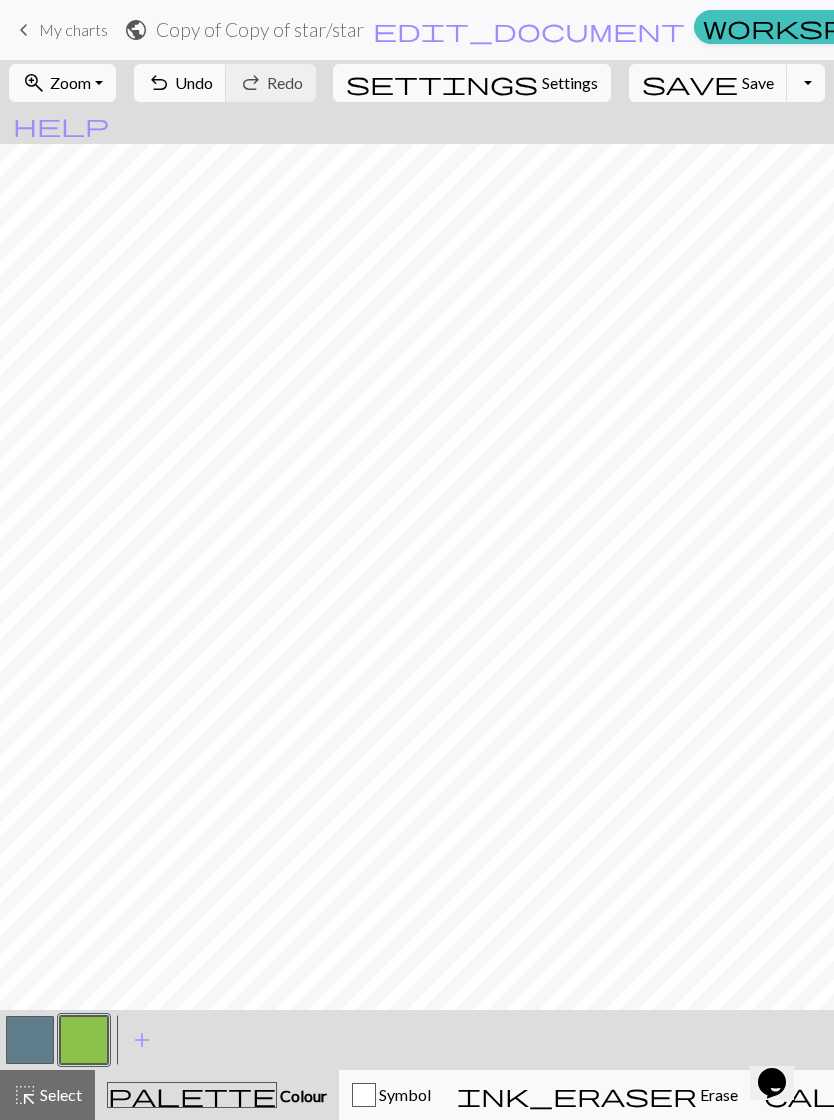 click on "undo Undo Undo" at bounding box center [180, 83] 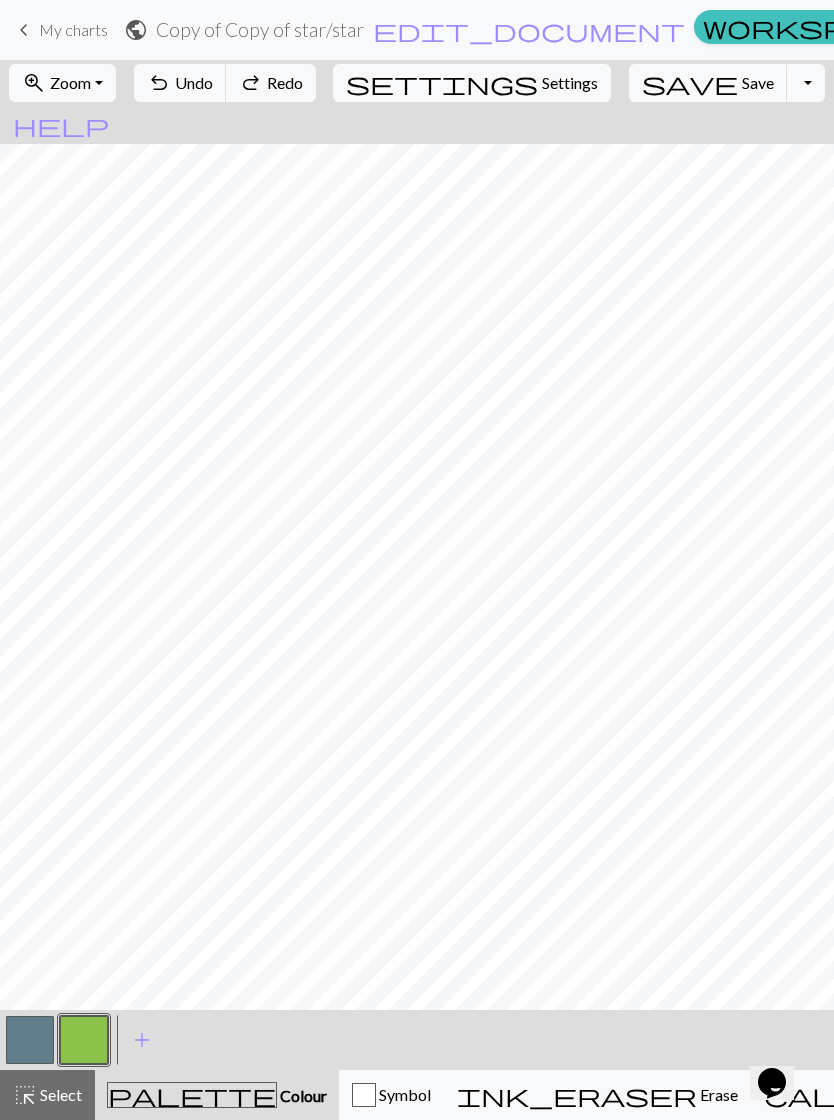 click on "undo Undo Undo" at bounding box center [180, 83] 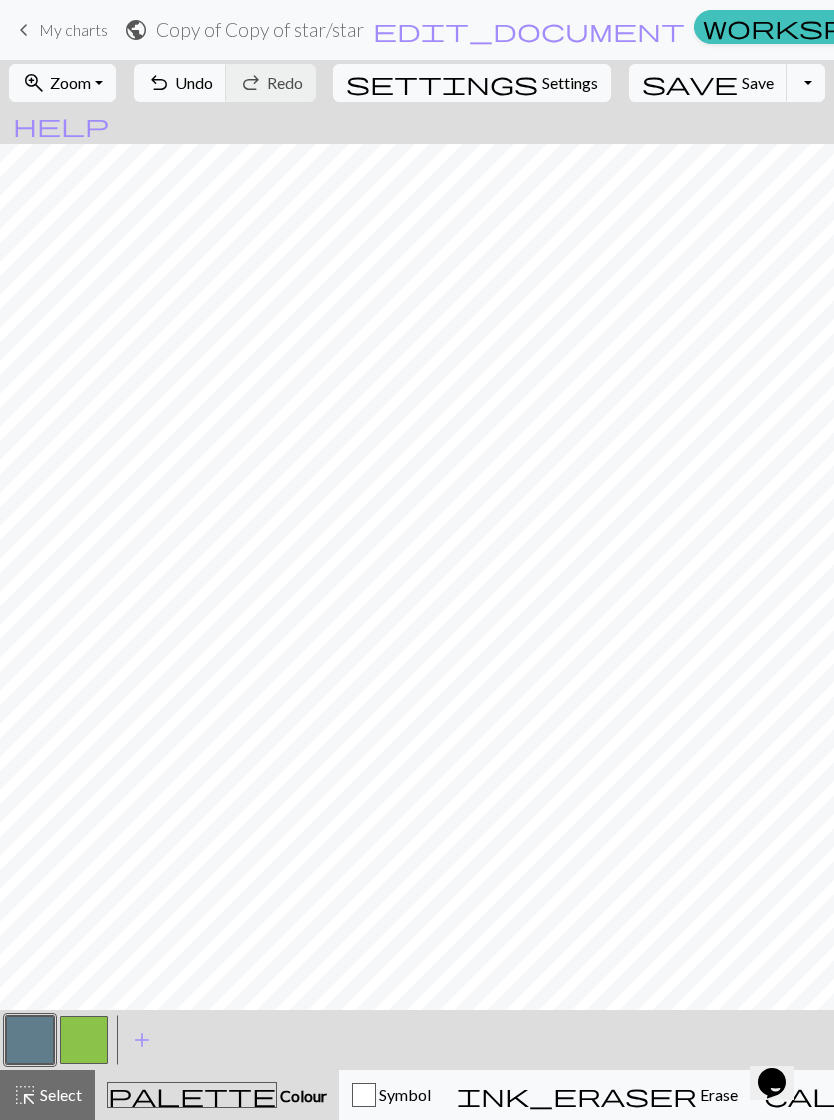 click at bounding box center (84, 1040) 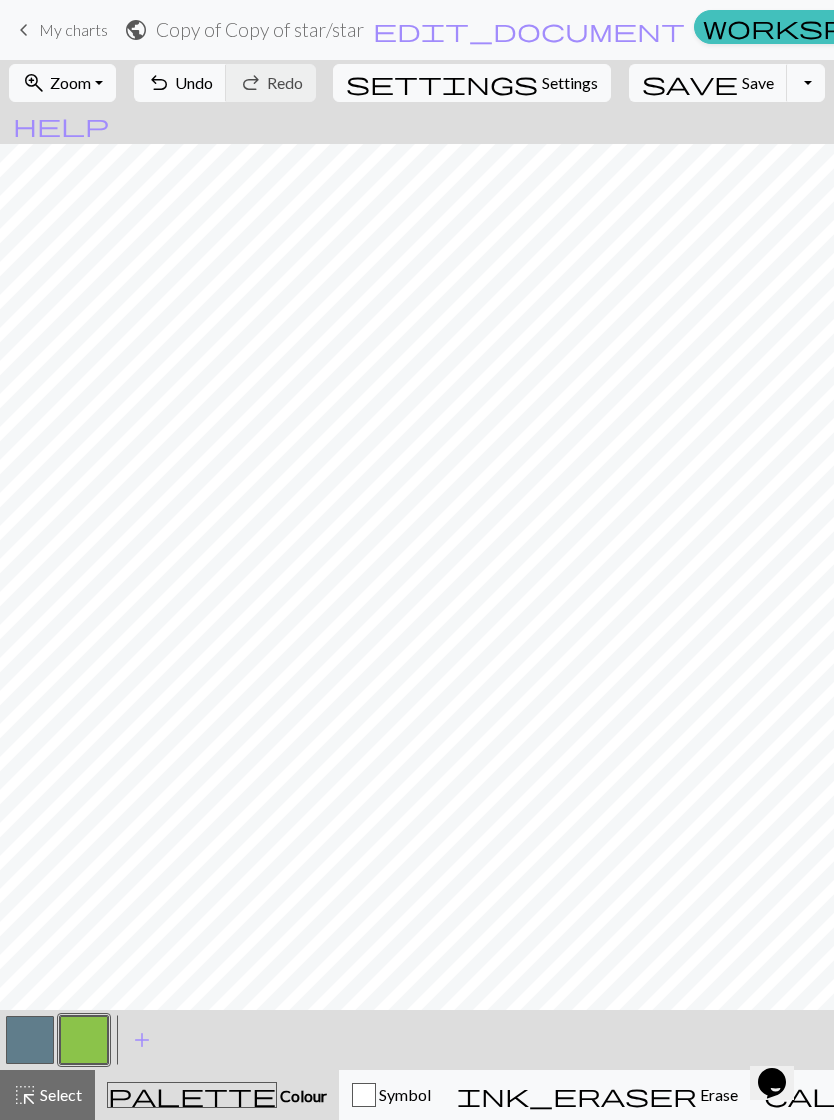 click on "Undo" at bounding box center [194, 82] 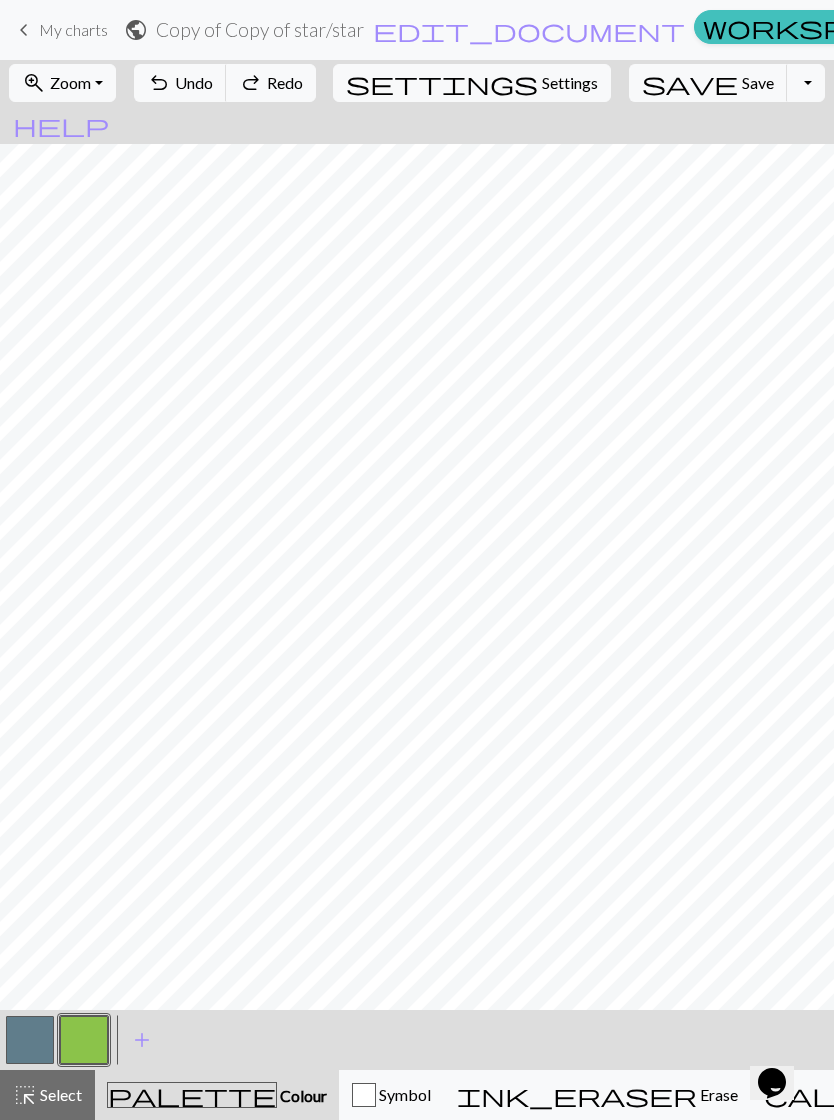 click on "undo Undo Undo" at bounding box center (180, 83) 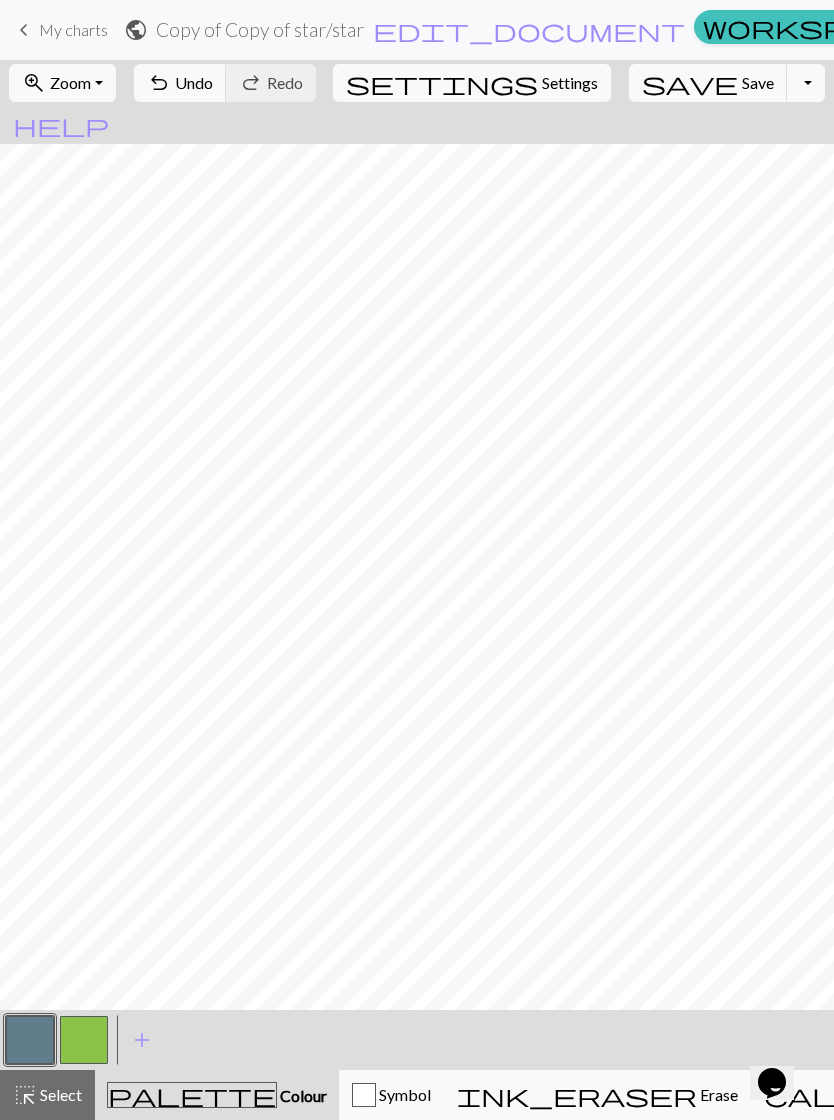 click on "Undo" at bounding box center [194, 82] 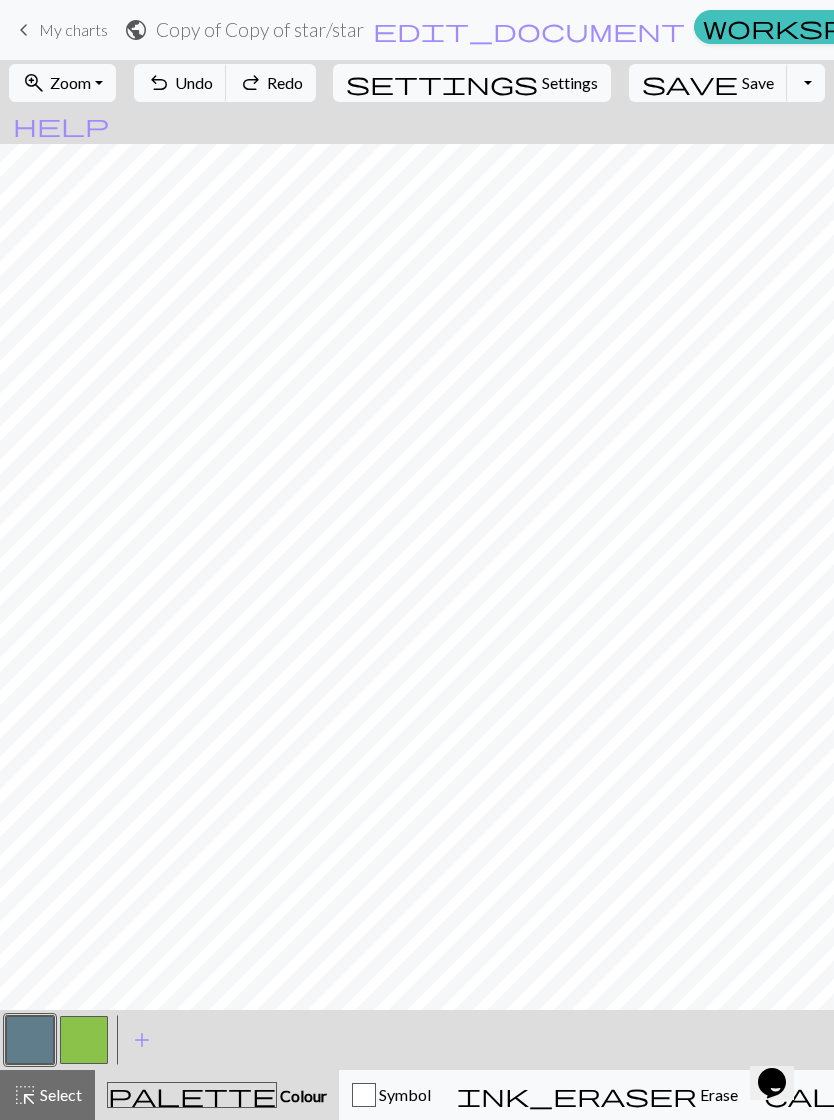 click on "Undo" at bounding box center (194, 82) 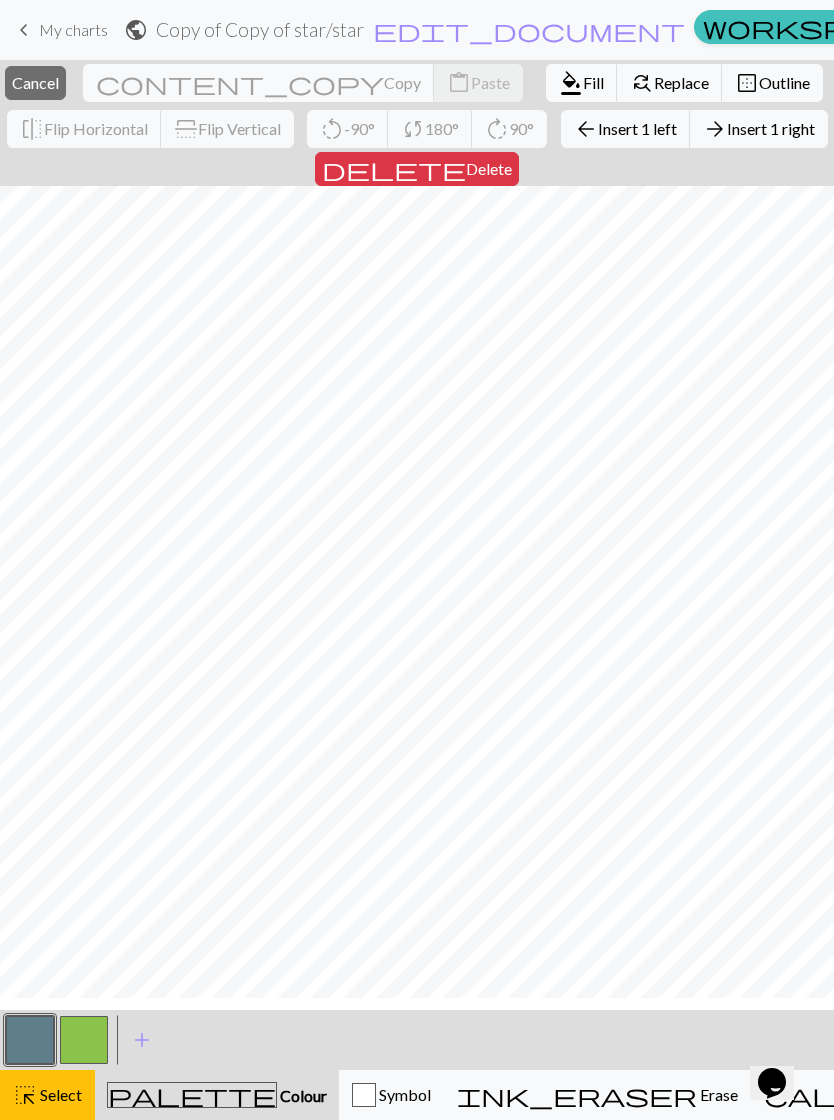 click on "delete  Delete" at bounding box center [417, 169] 